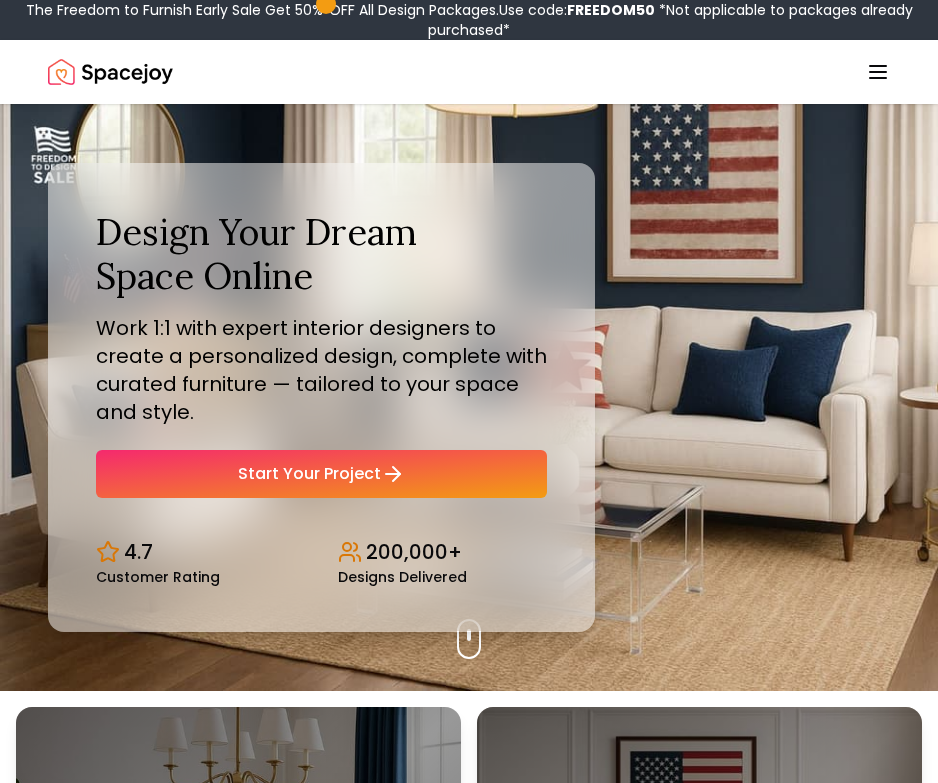 scroll, scrollTop: 0, scrollLeft: 0, axis: both 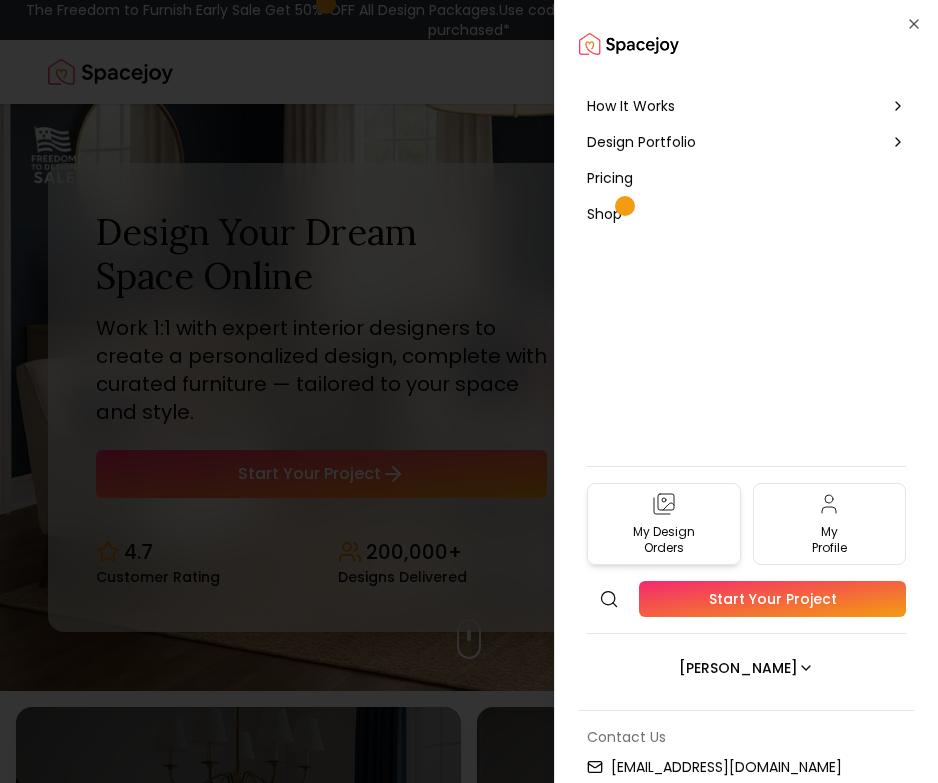 click on "My Design  Orders" at bounding box center [664, 540] 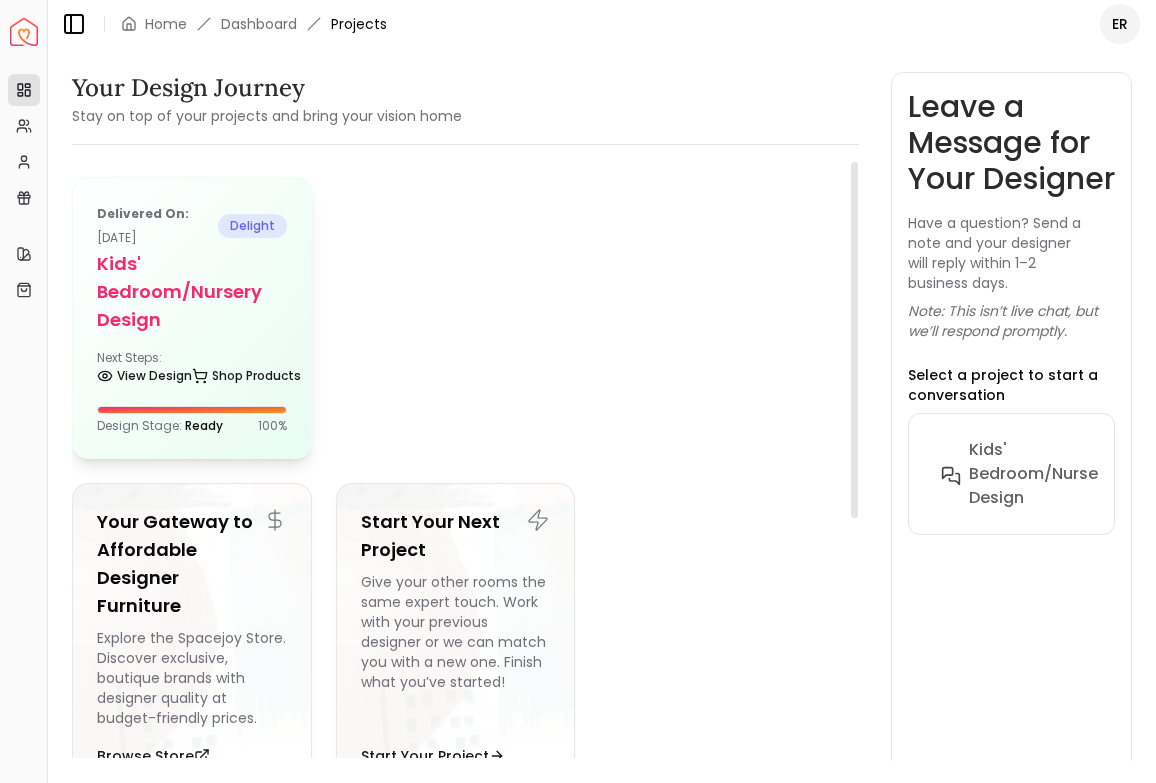click on "Kids' Bedroom/Nursery Design" at bounding box center (192, 292) 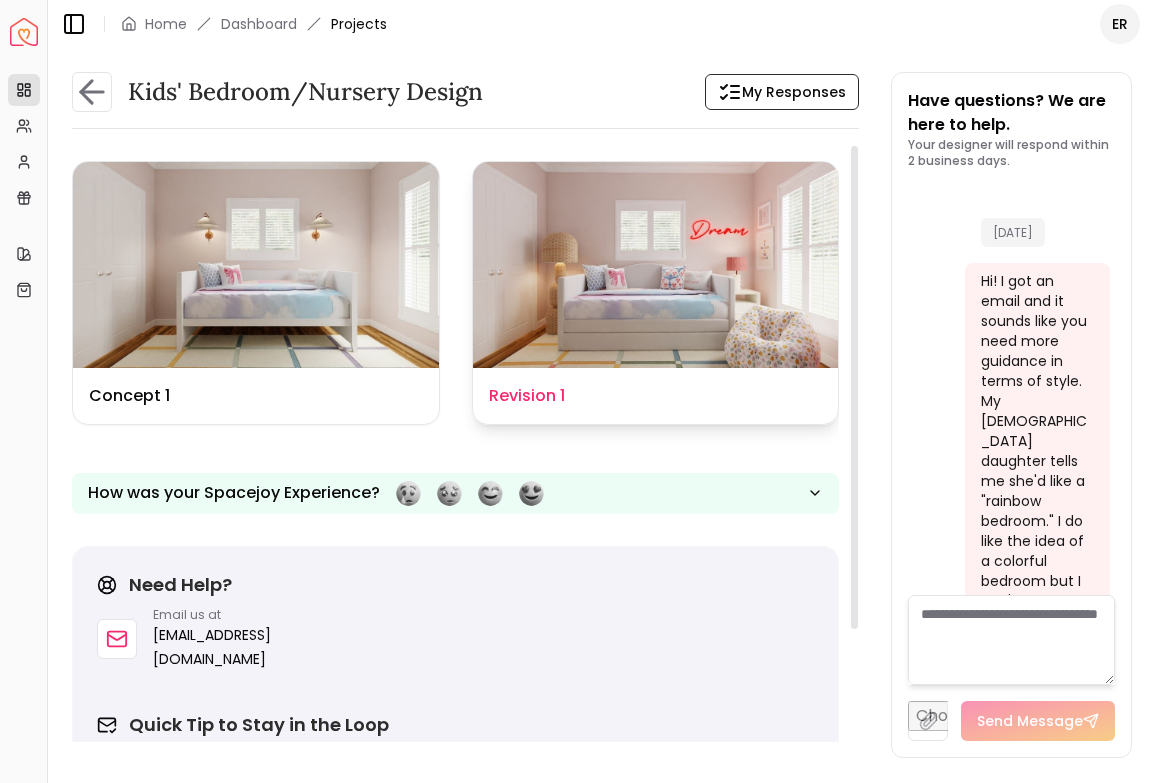 scroll, scrollTop: 550, scrollLeft: 0, axis: vertical 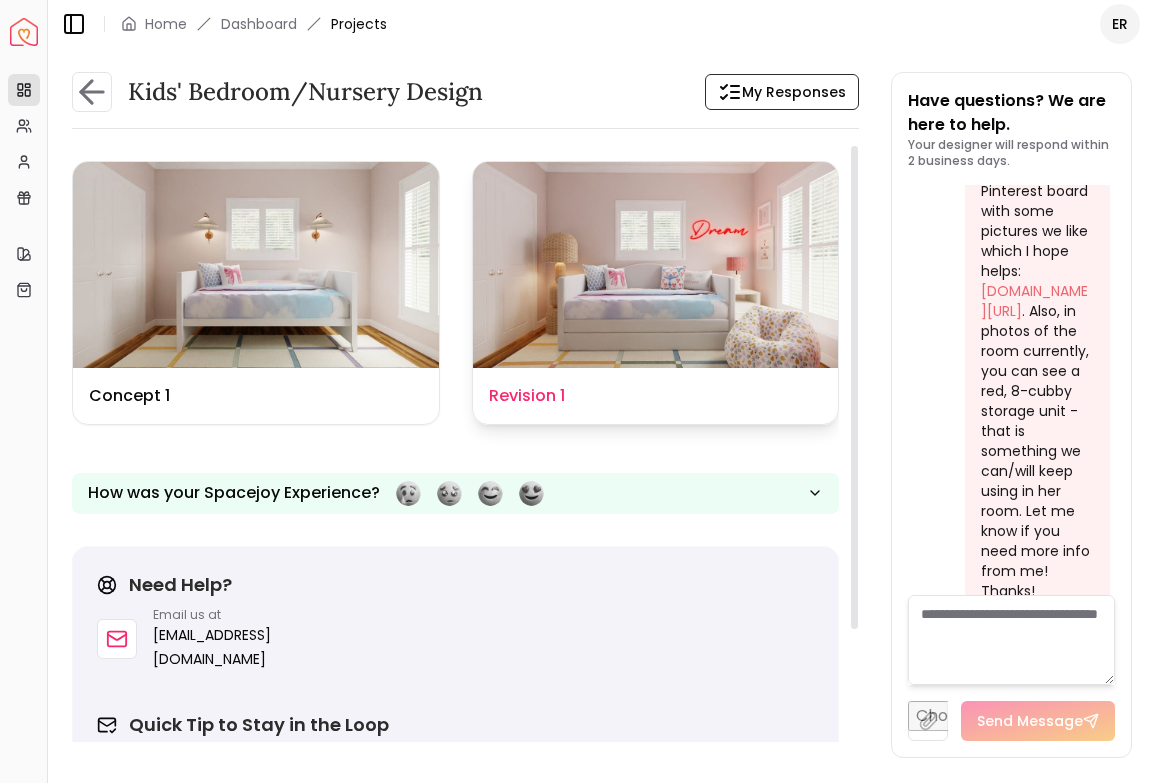 click at bounding box center (656, 265) 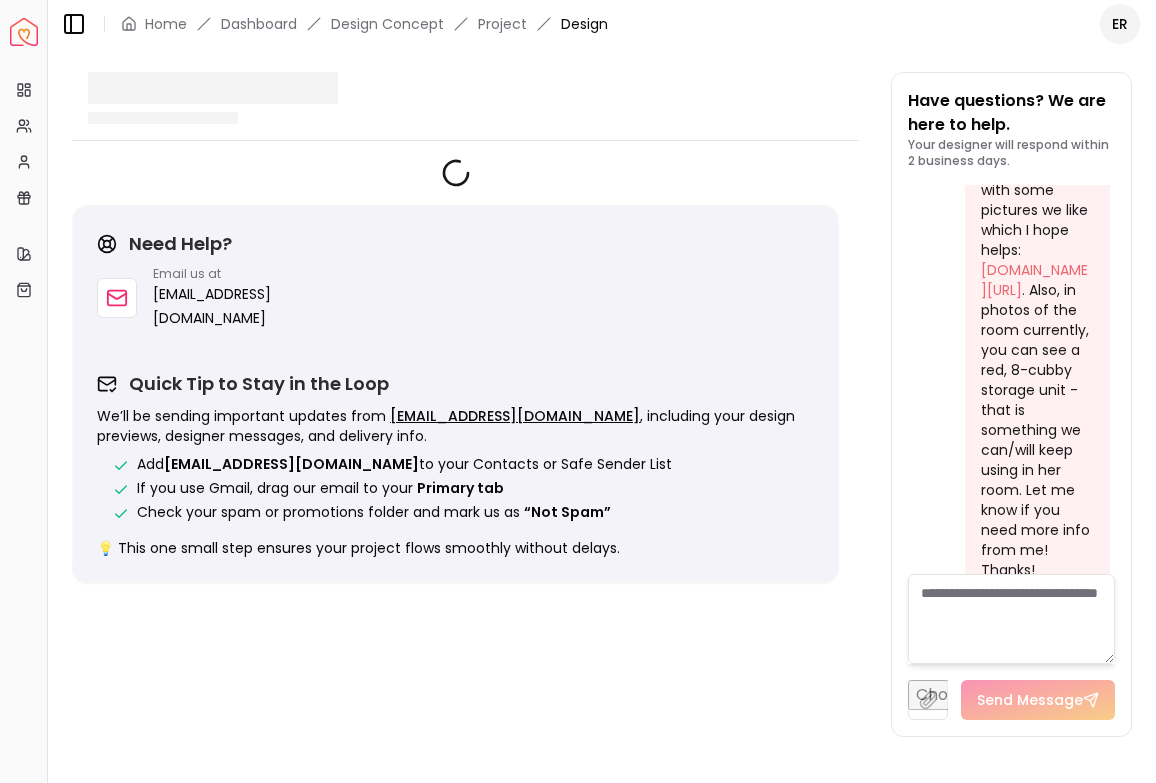 scroll, scrollTop: 534, scrollLeft: 0, axis: vertical 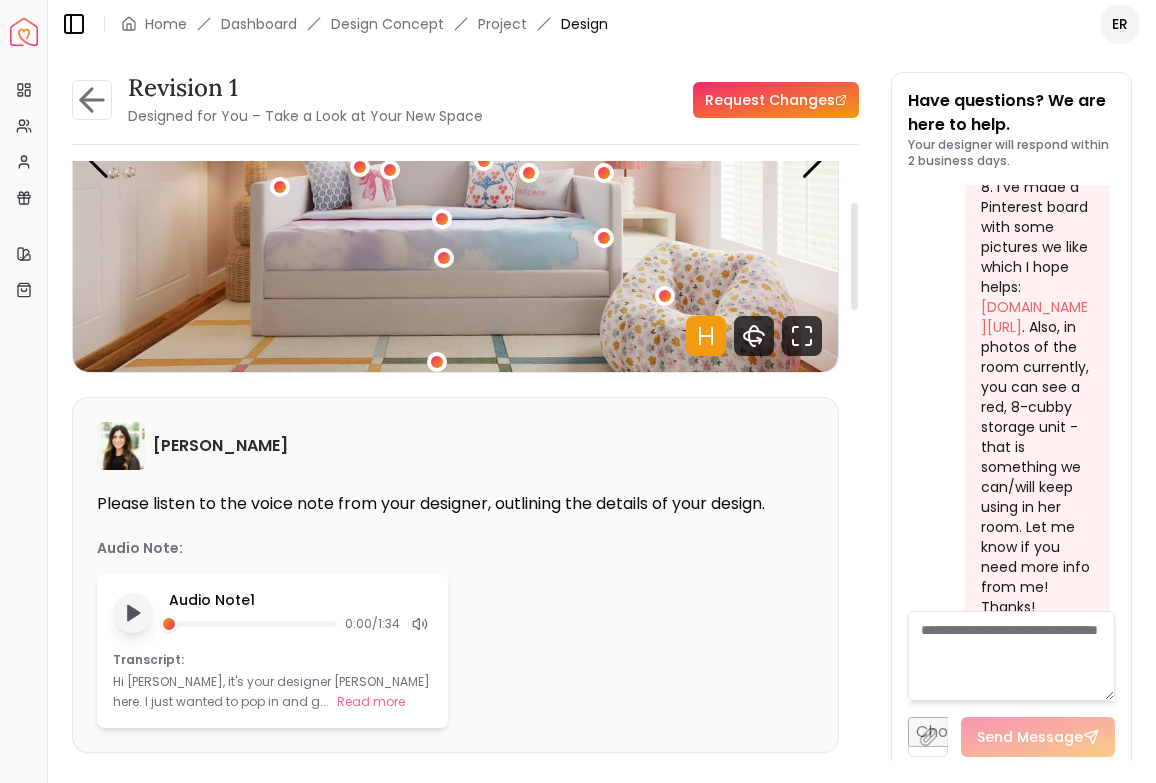 click 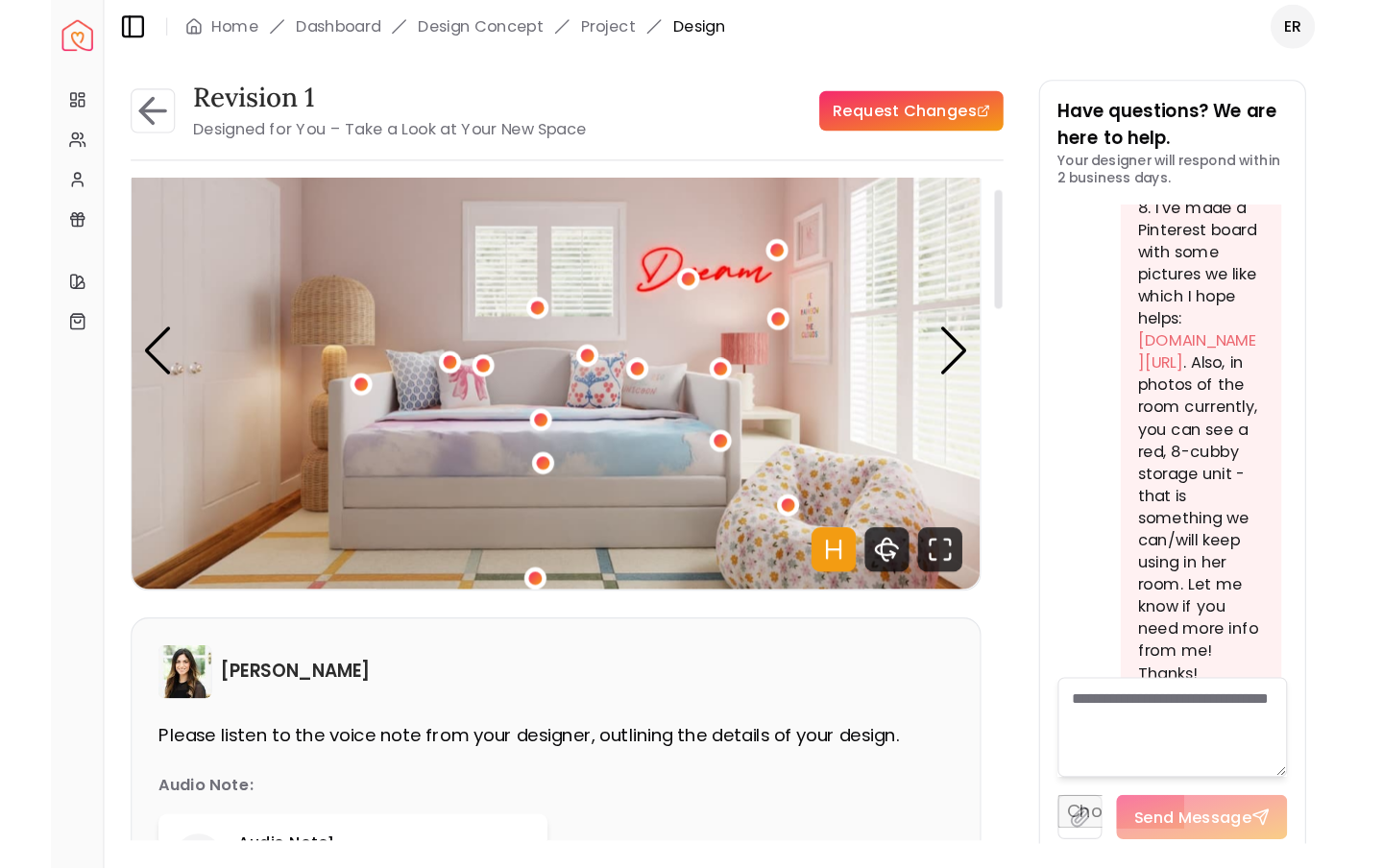 scroll, scrollTop: 50, scrollLeft: 0, axis: vertical 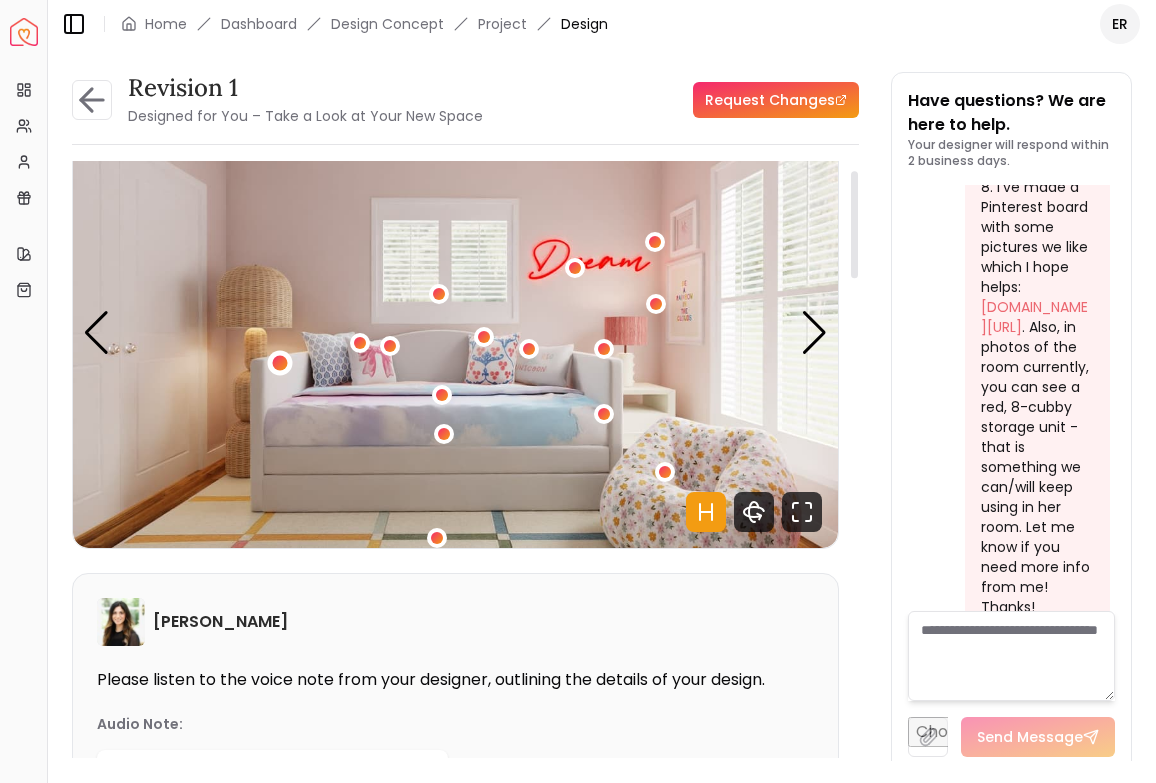 click at bounding box center [280, 363] 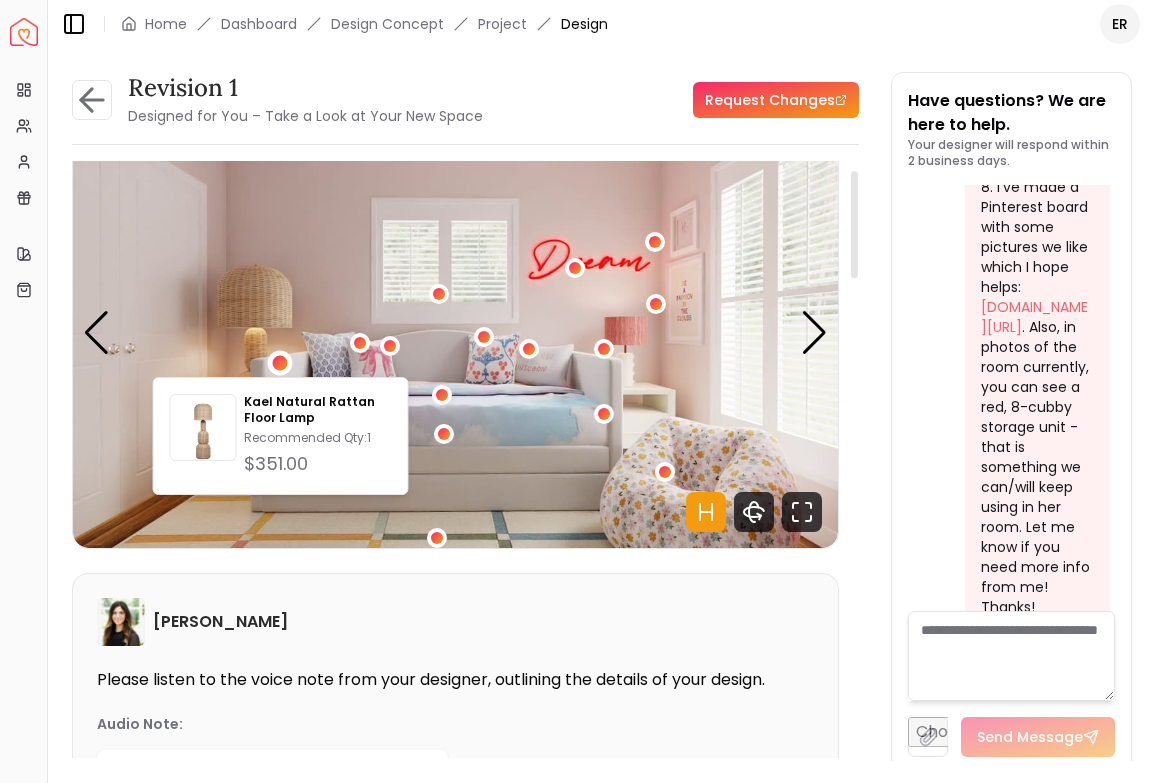 click at bounding box center [455, 333] 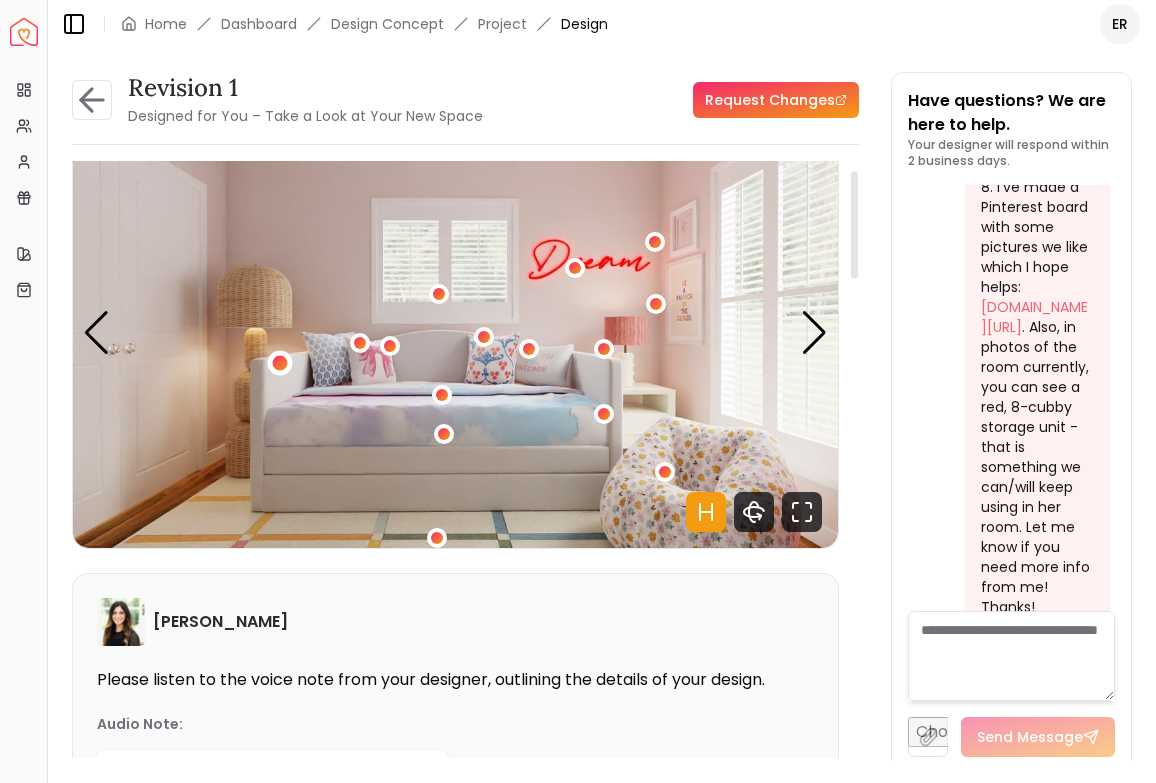 click at bounding box center (280, 363) 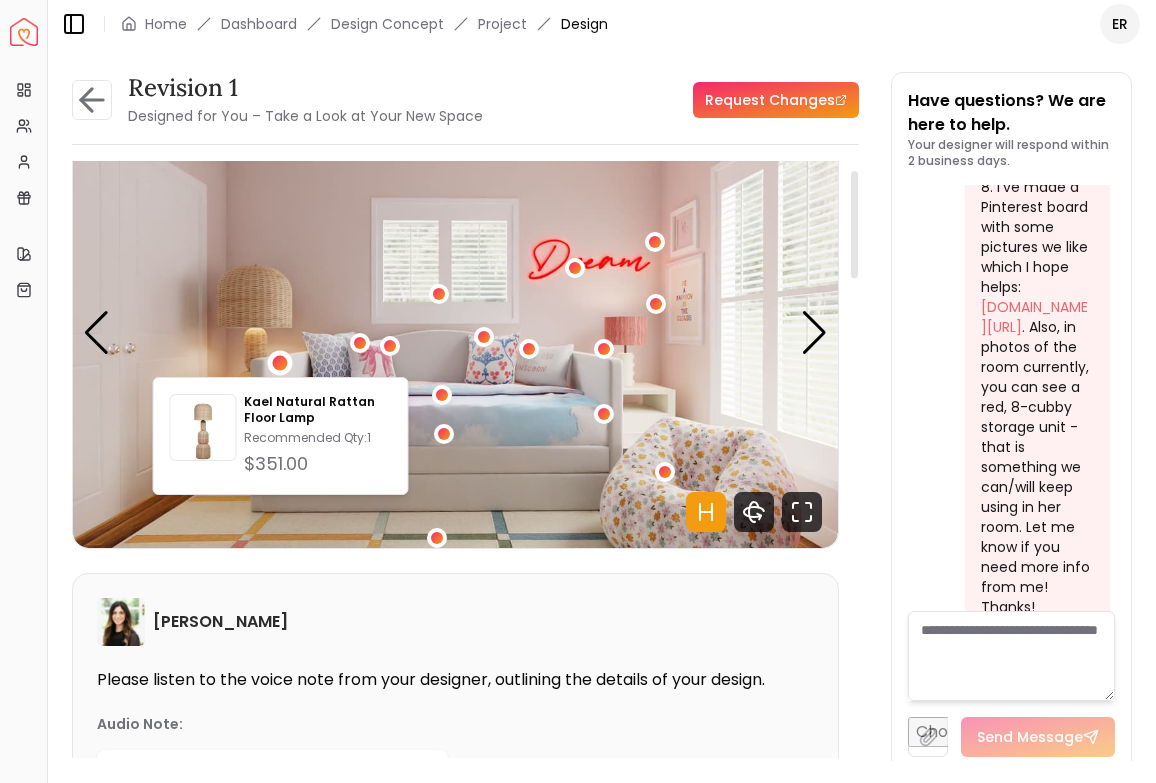 click at bounding box center (455, 333) 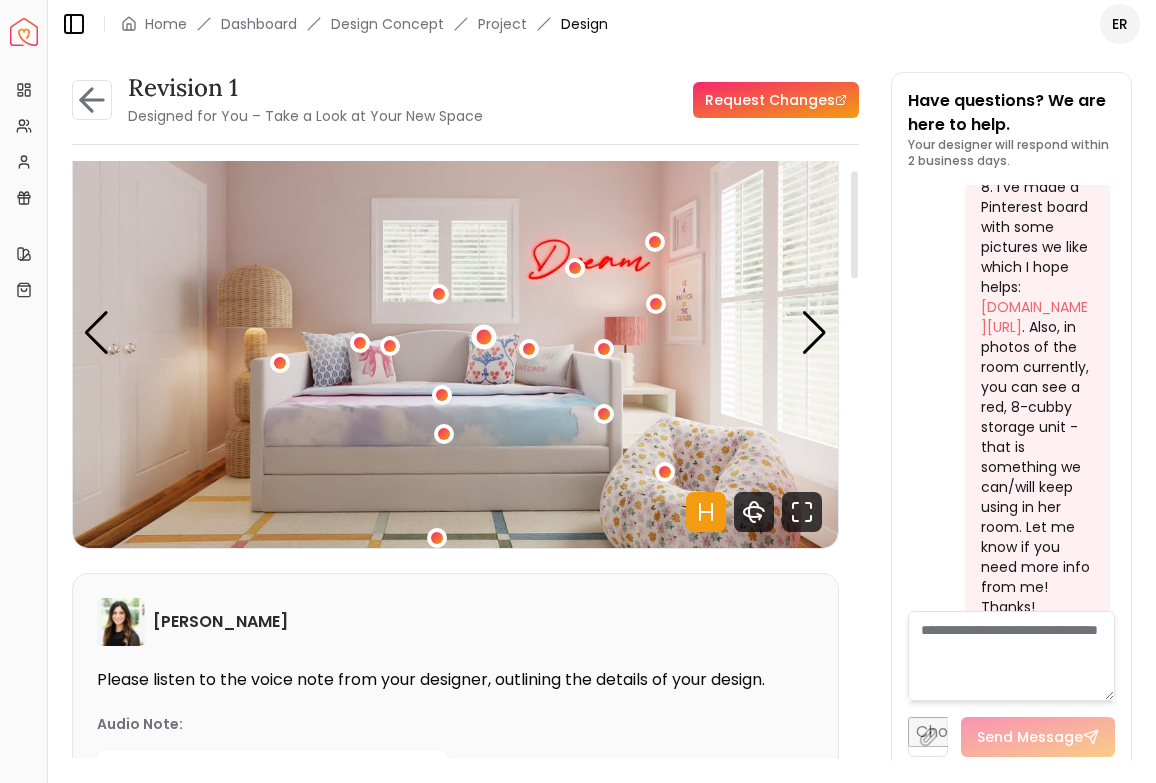 click at bounding box center [483, 337] 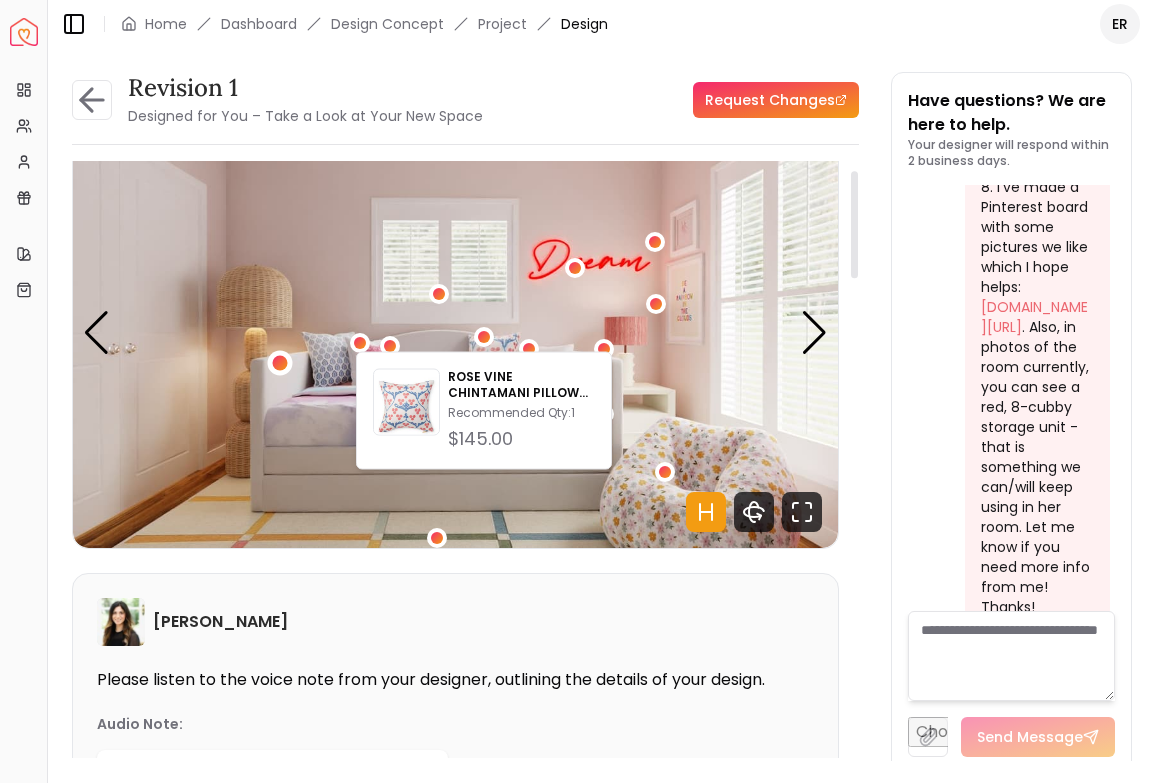 click at bounding box center [280, 363] 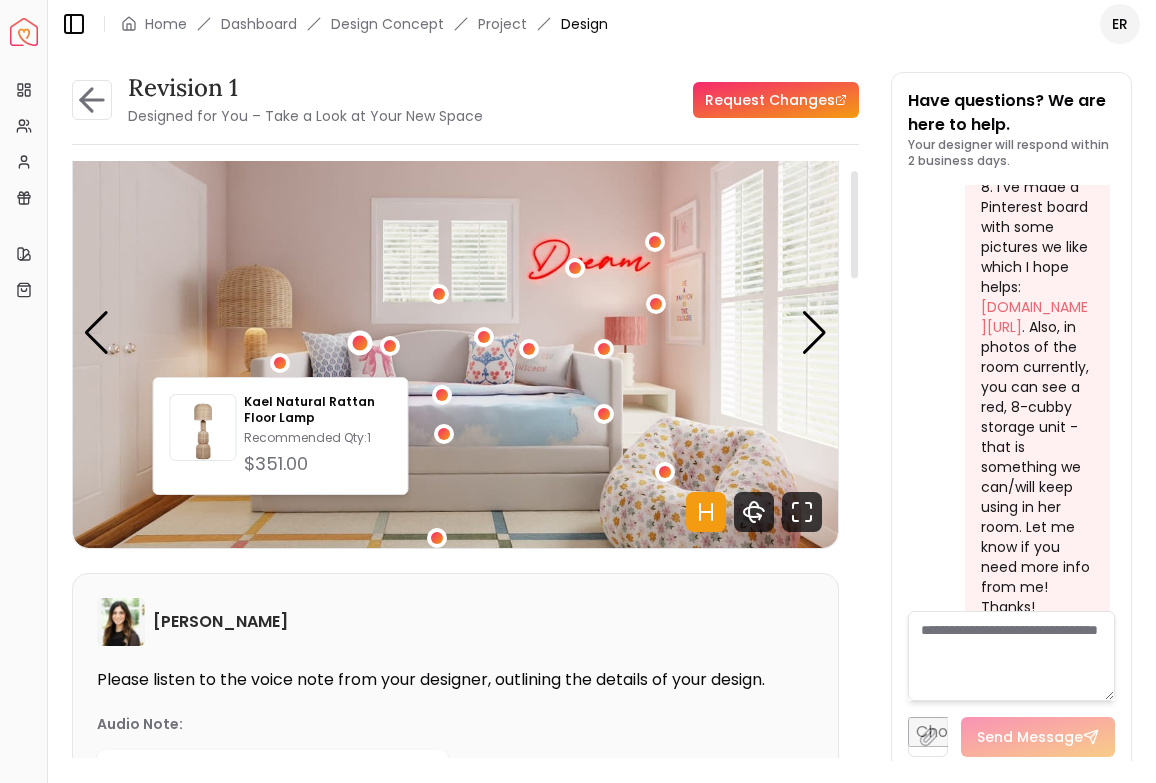 click at bounding box center [359, 343] 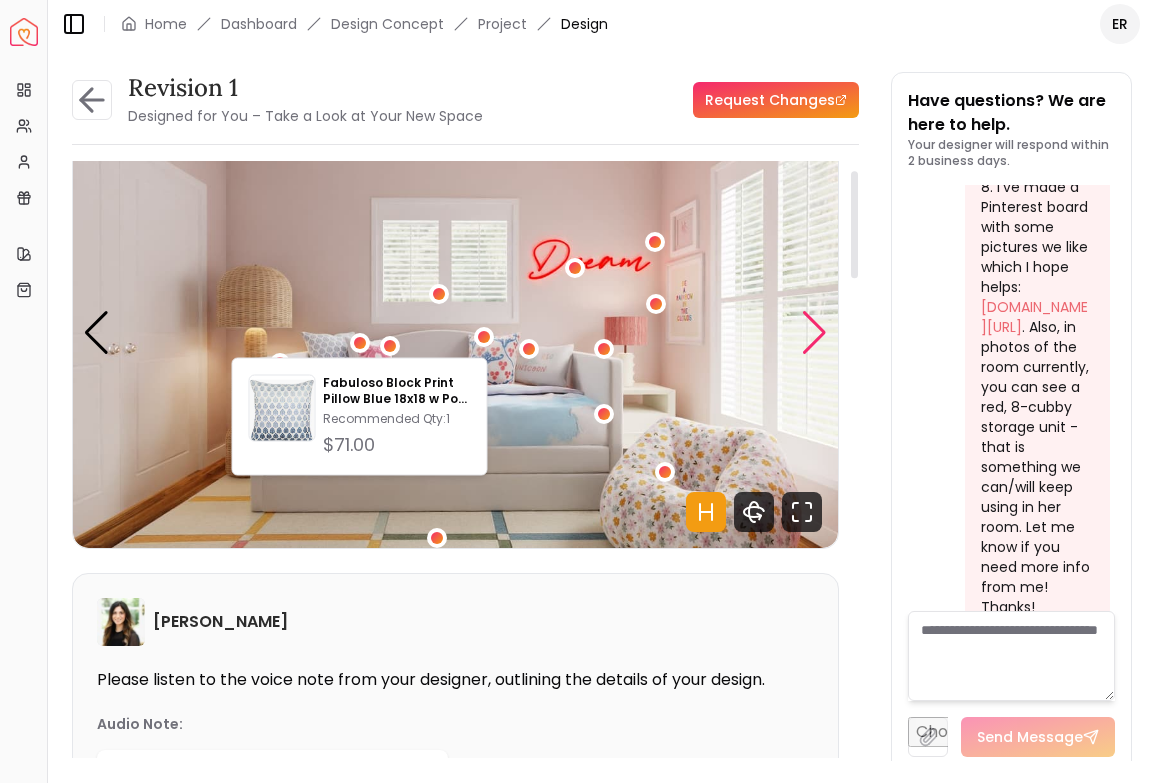 click at bounding box center (814, 333) 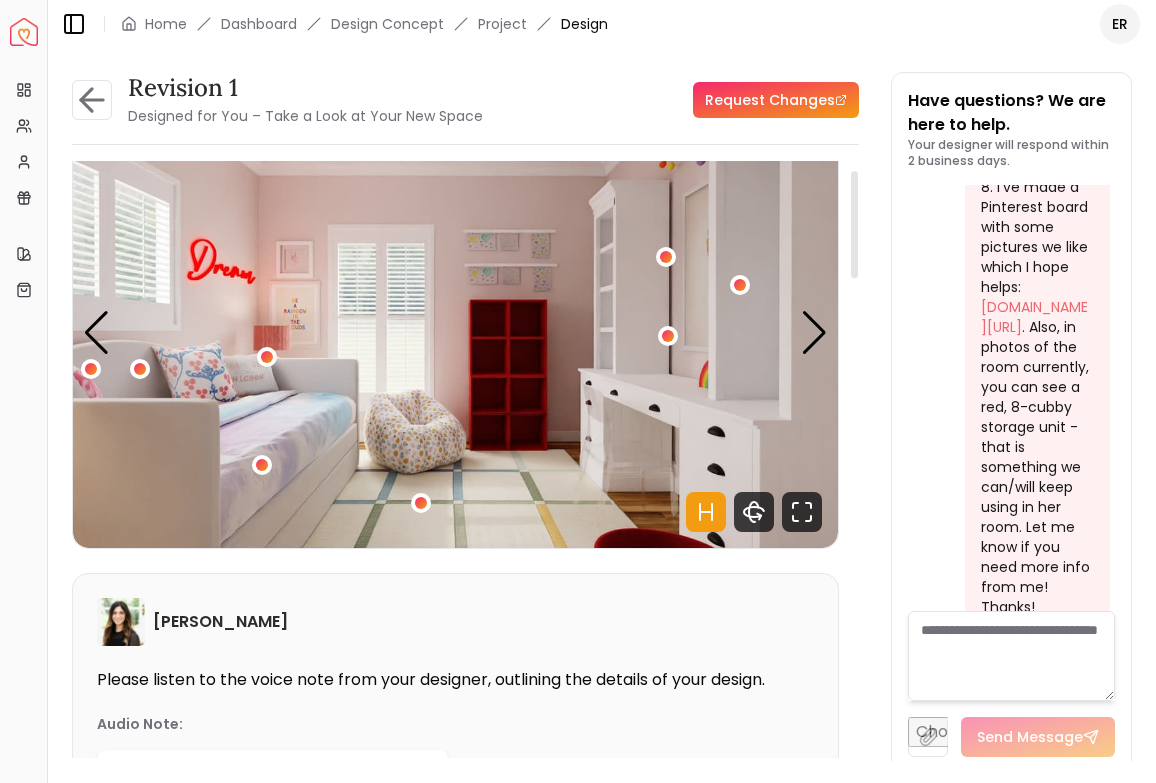 click at bounding box center (455, 333) 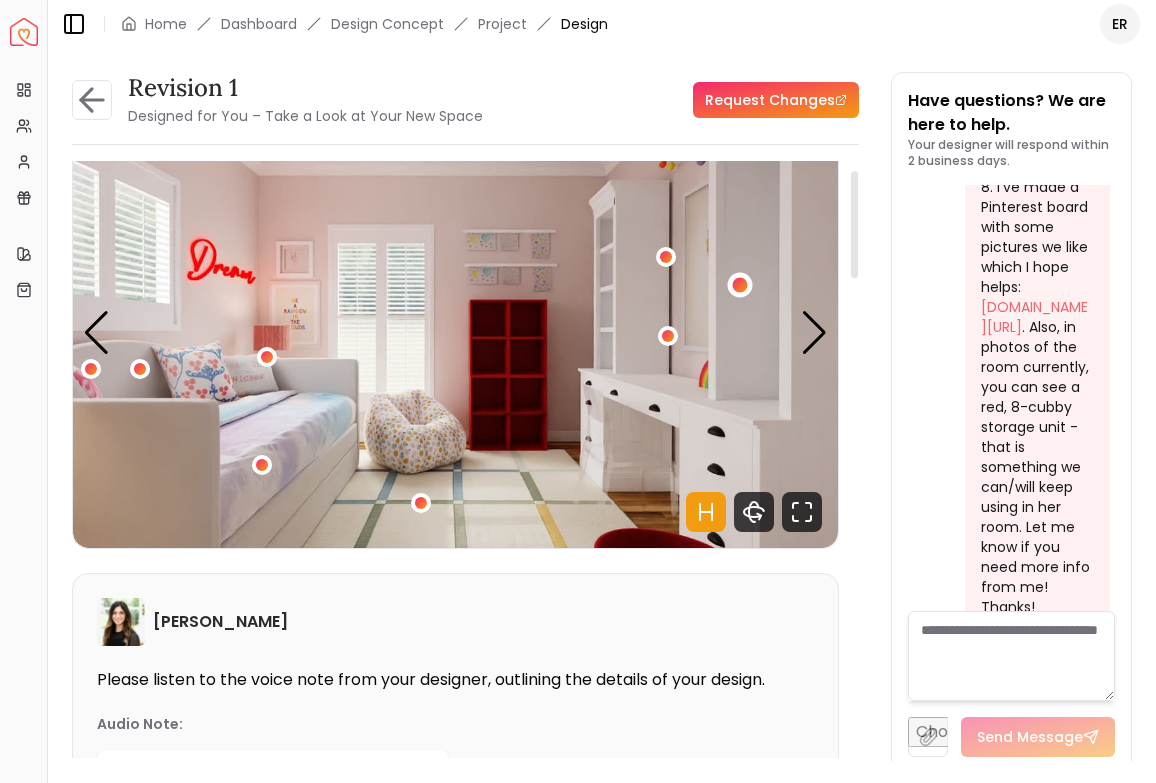 click at bounding box center (739, 285) 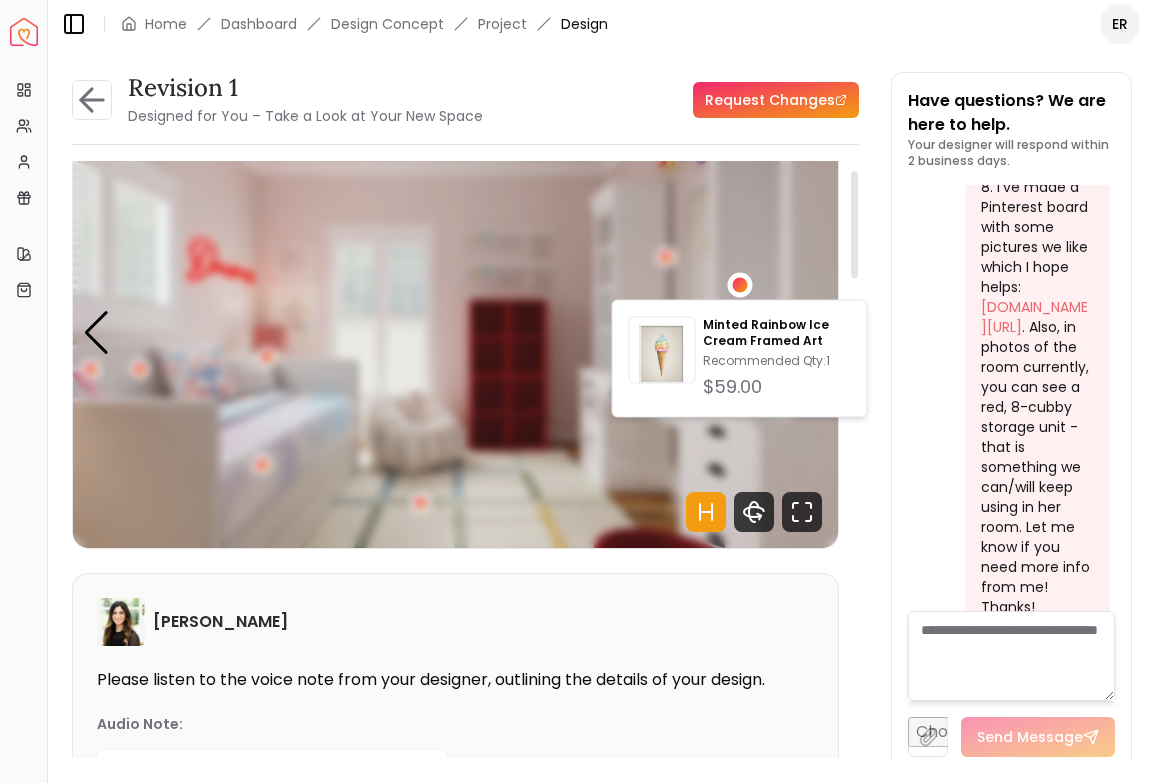 click at bounding box center (739, 285) 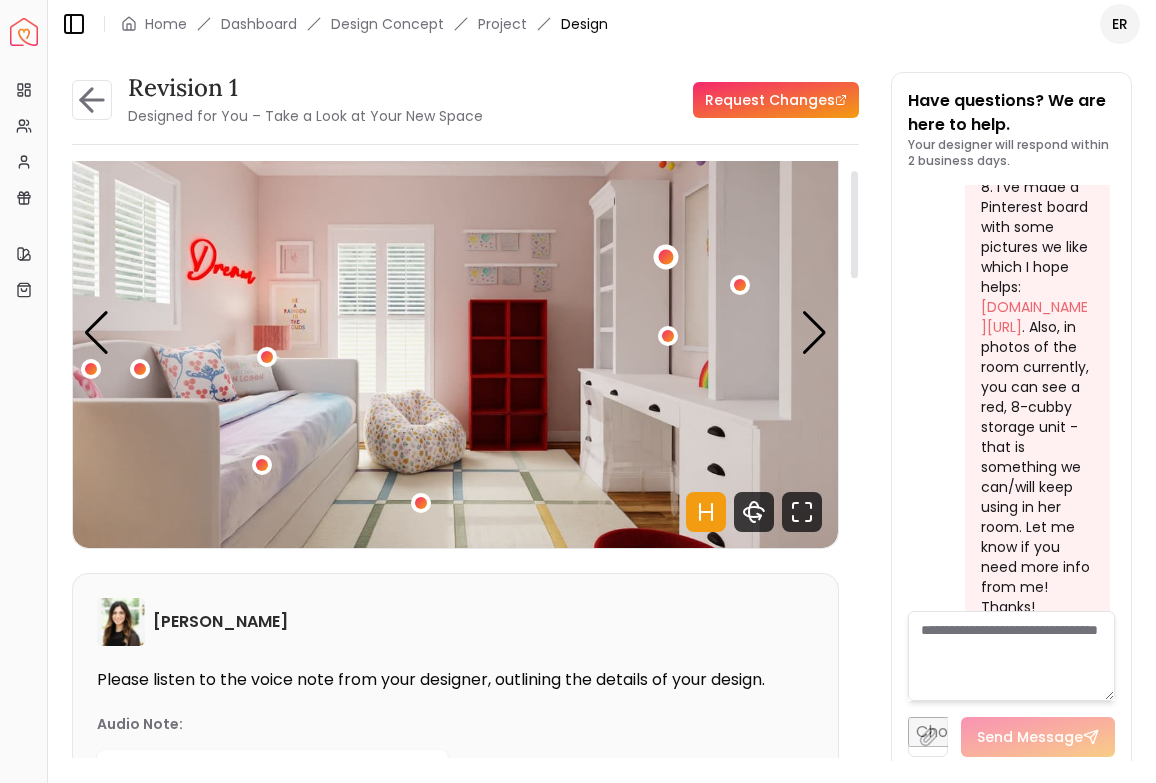 click at bounding box center (666, 257) 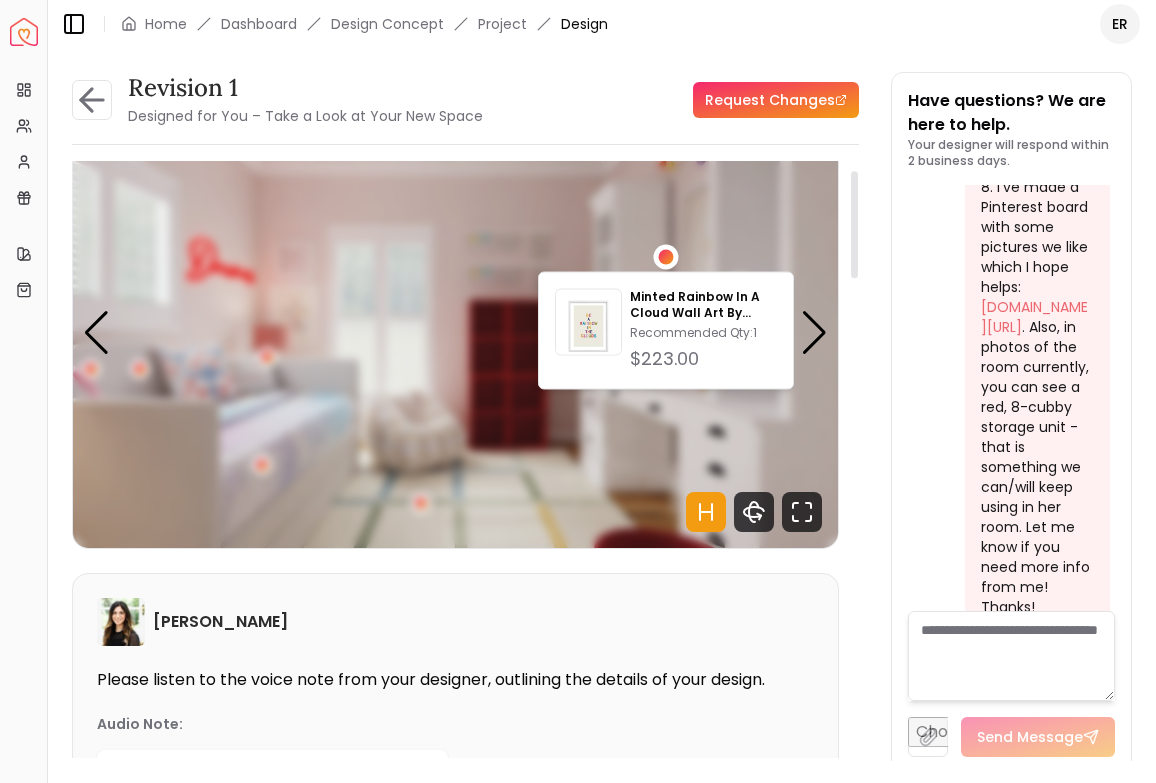 click at bounding box center [666, 257] 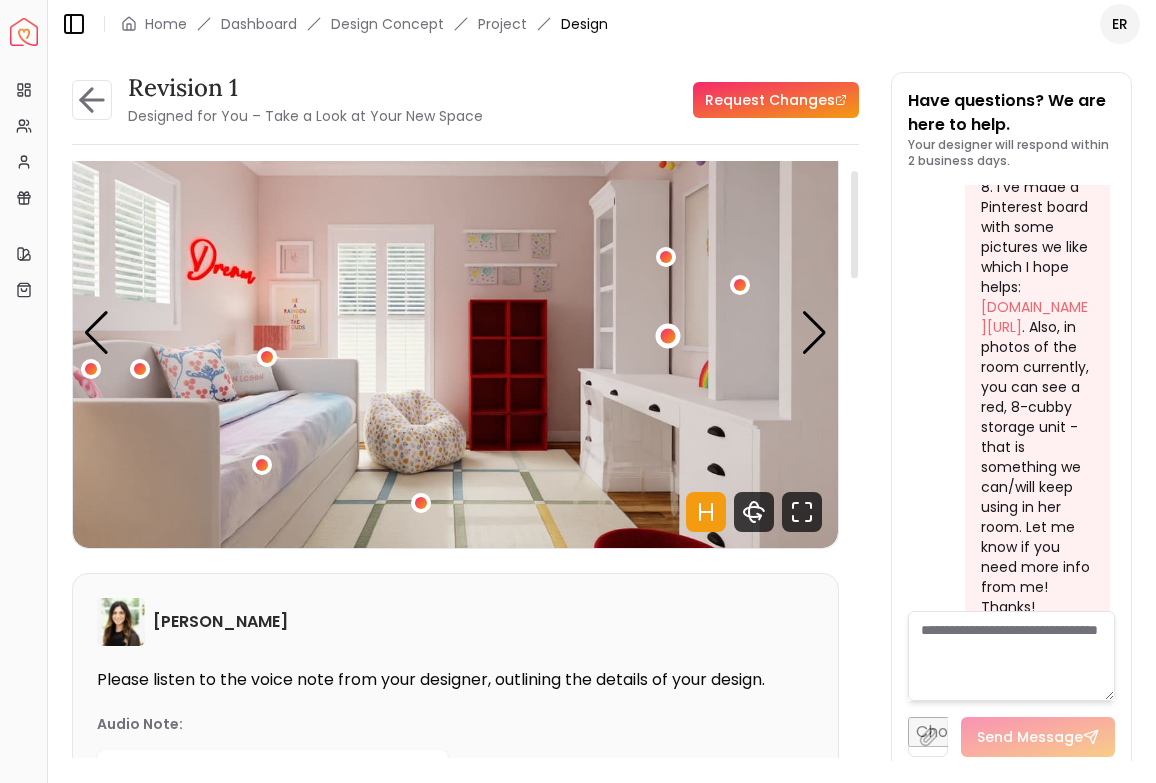 click at bounding box center [667, 336] 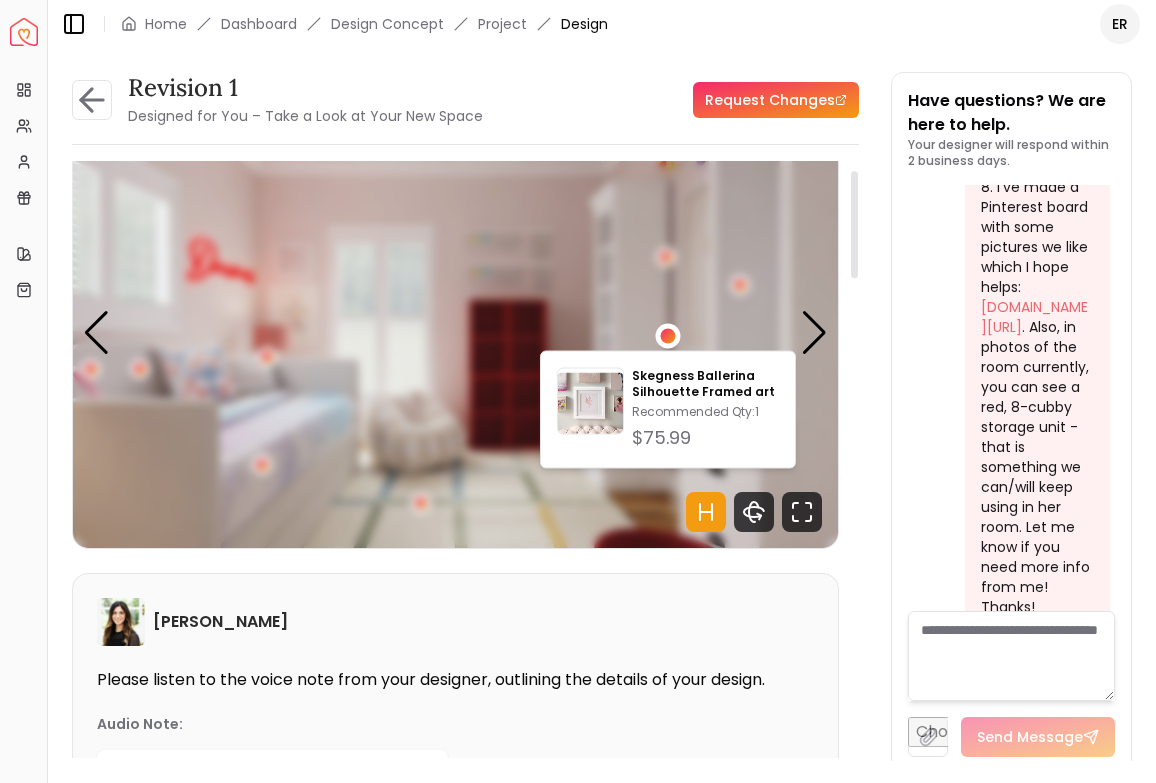 click at bounding box center [667, 336] 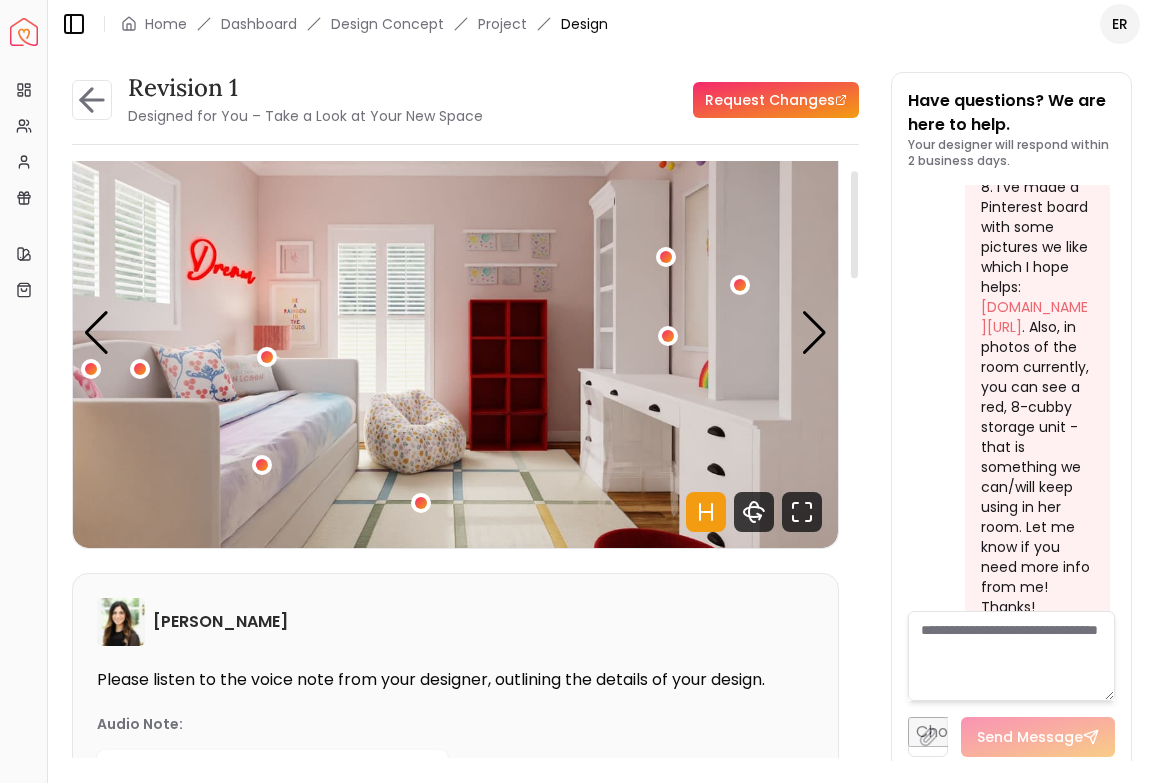 click at bounding box center (455, 333) 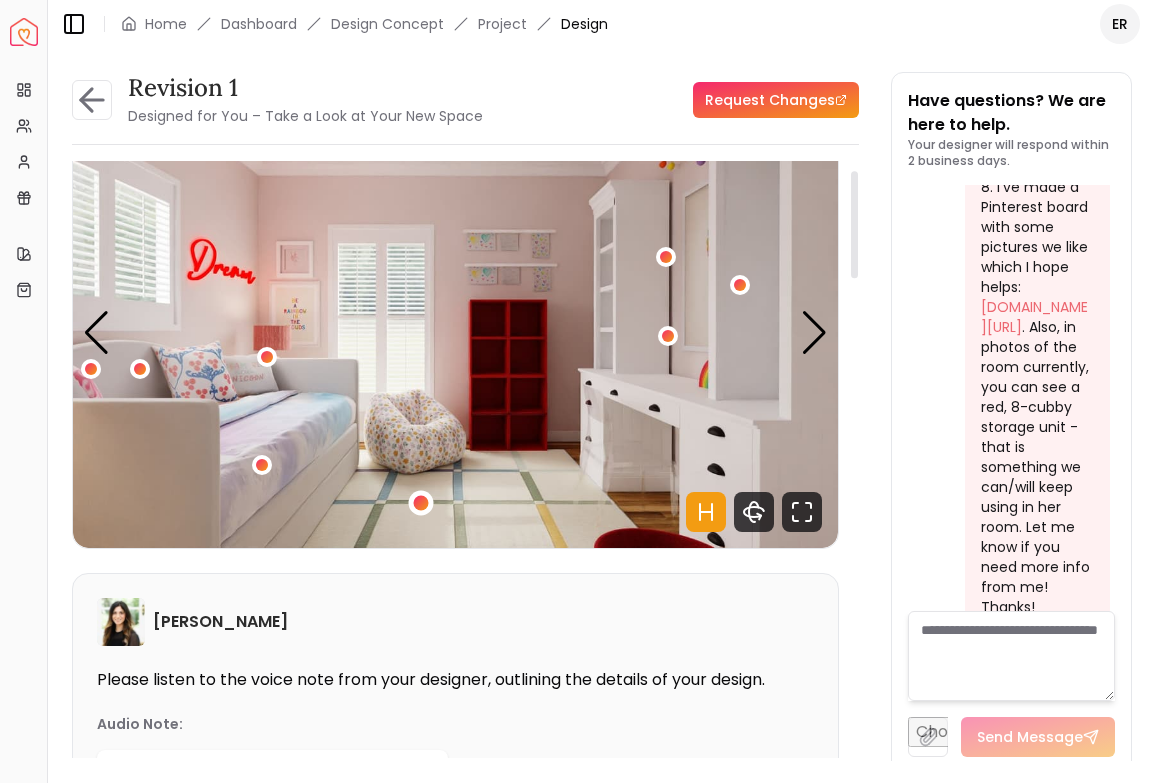 click at bounding box center [421, 502] 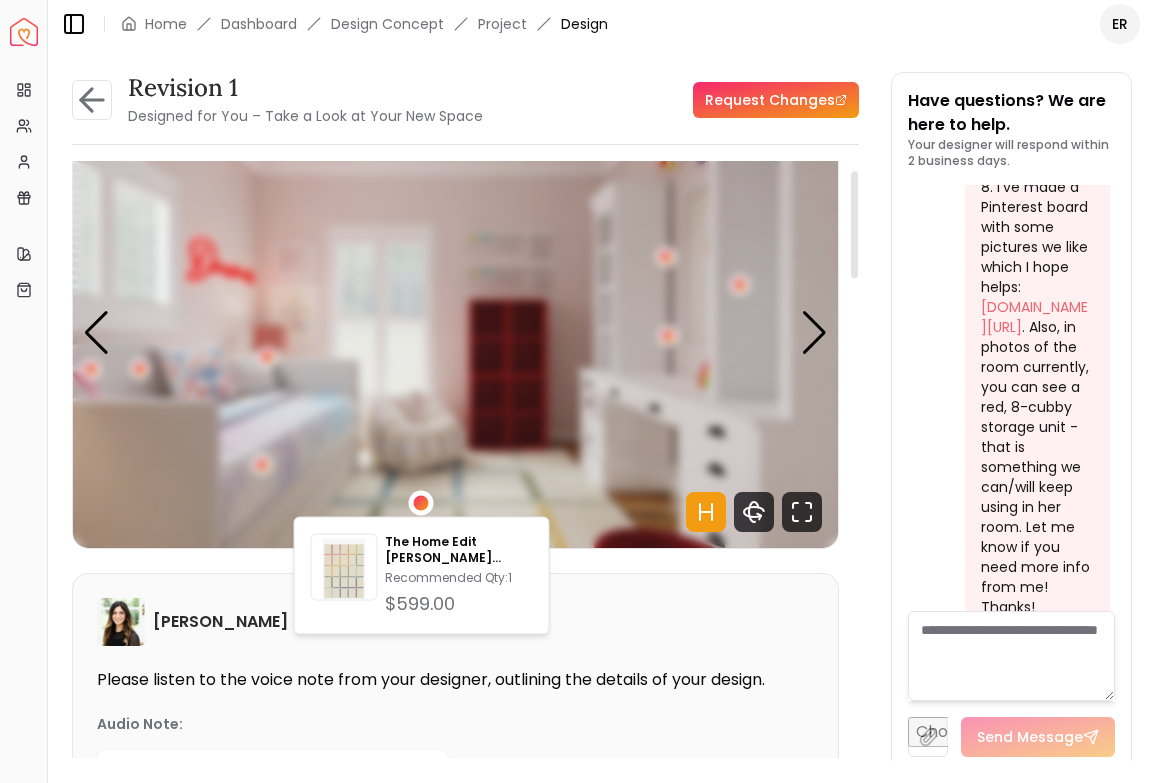 click at bounding box center (421, 502) 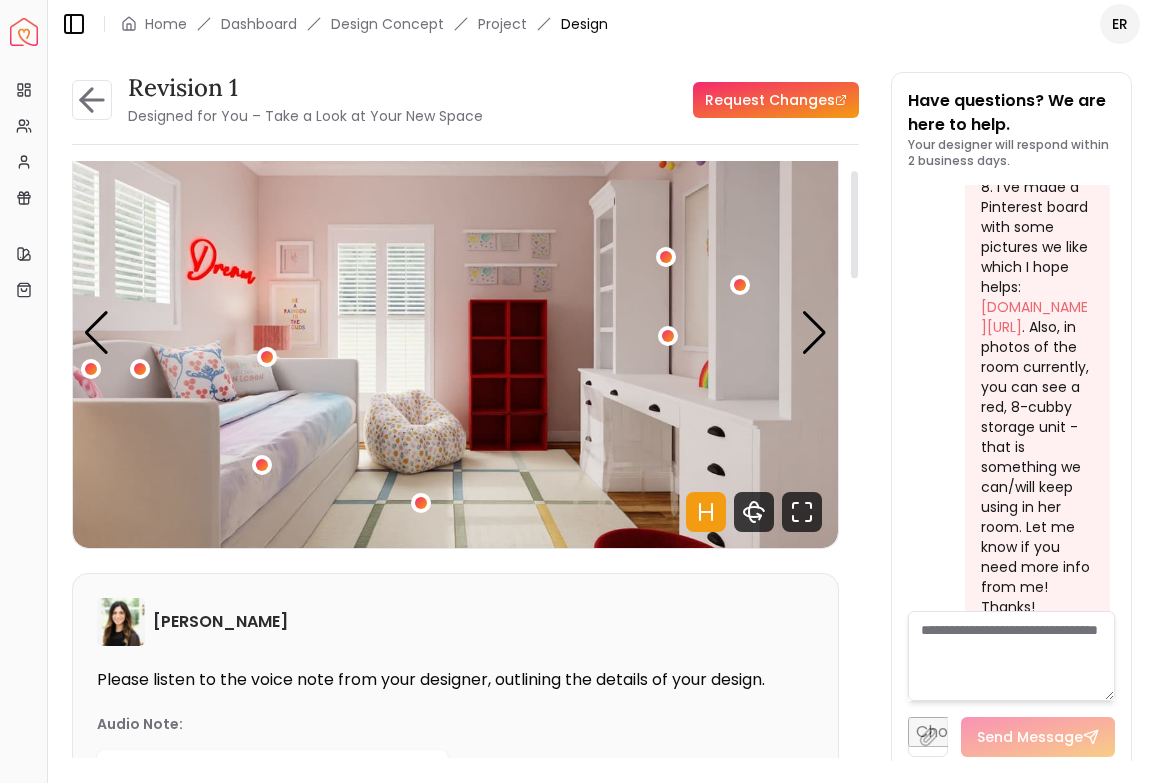 click at bounding box center [455, 333] 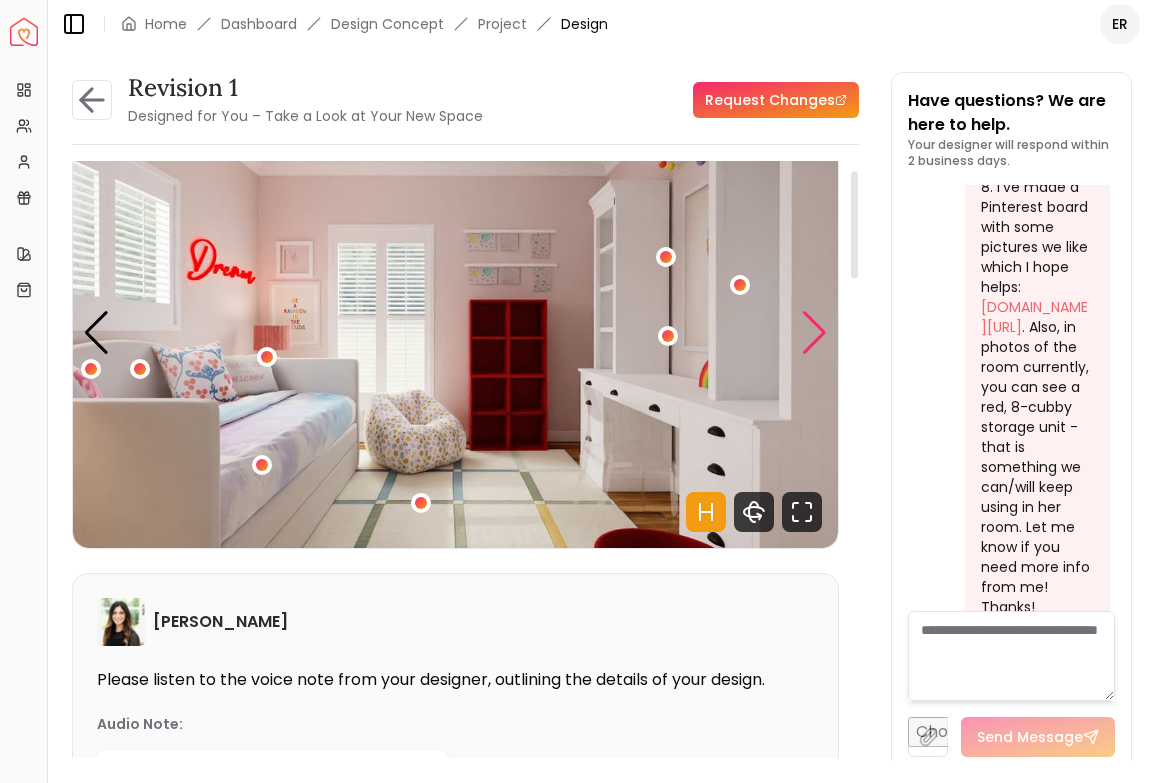 click at bounding box center [814, 333] 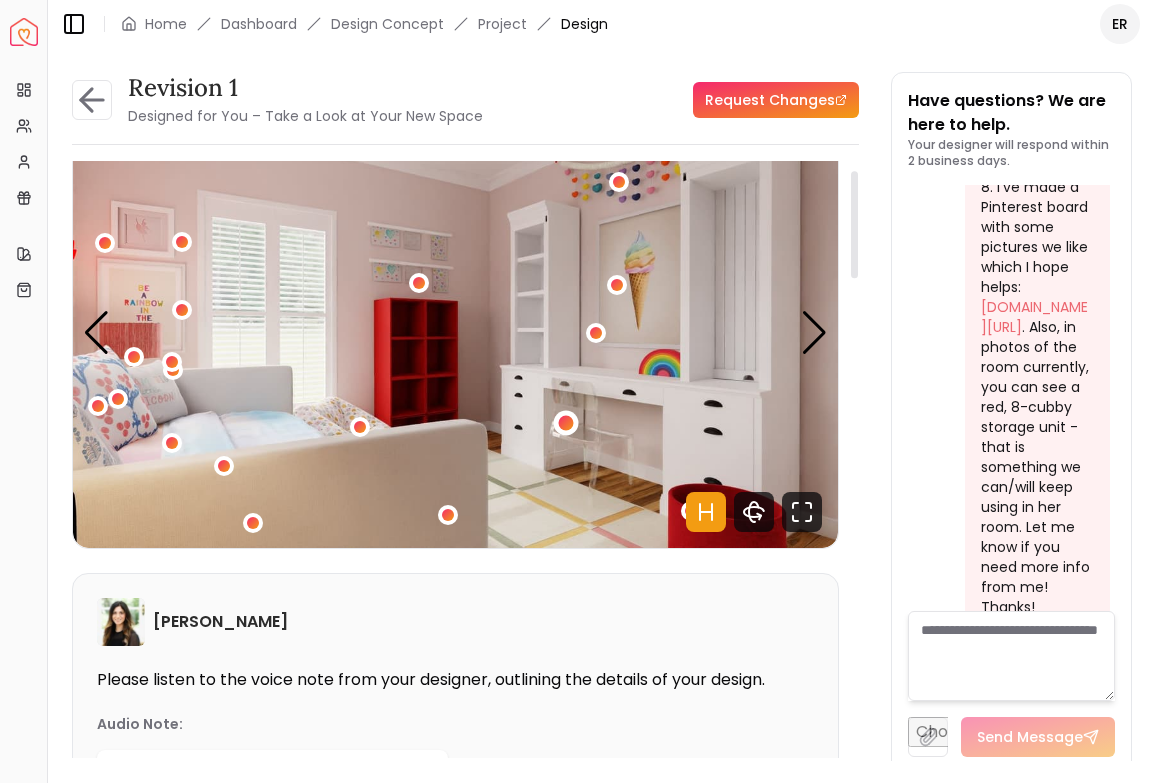click at bounding box center (566, 423) 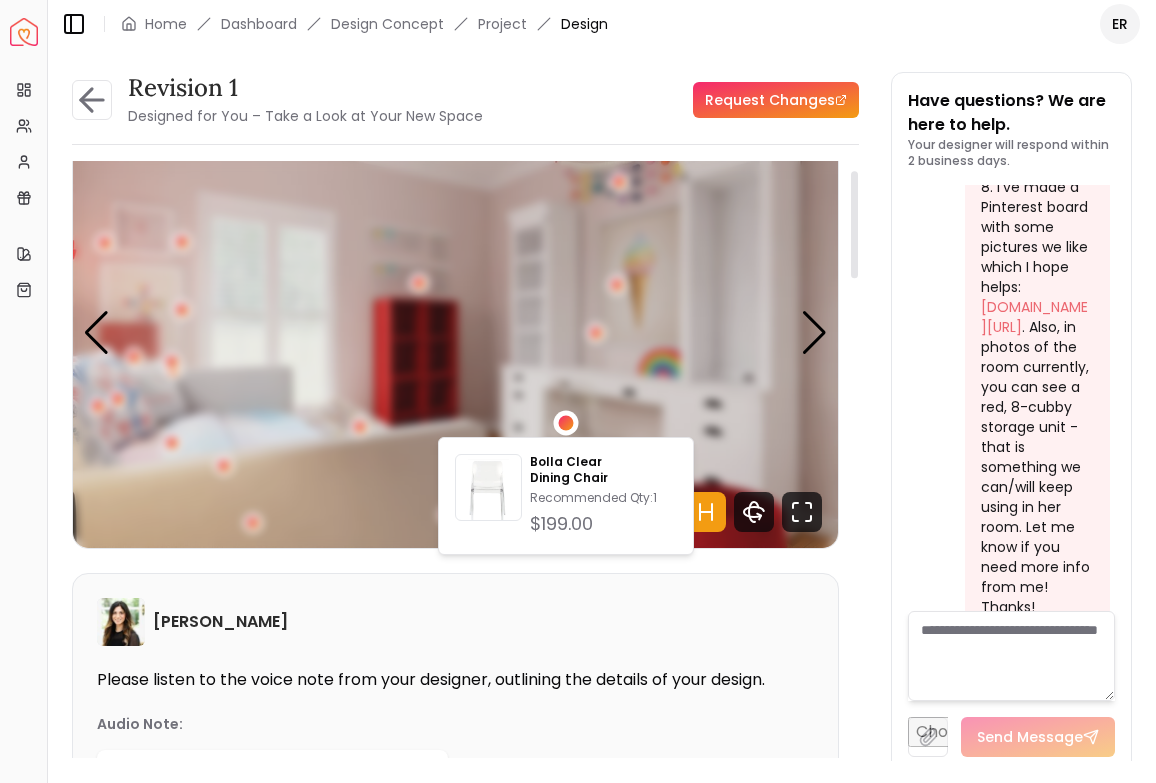 click at bounding box center (566, 423) 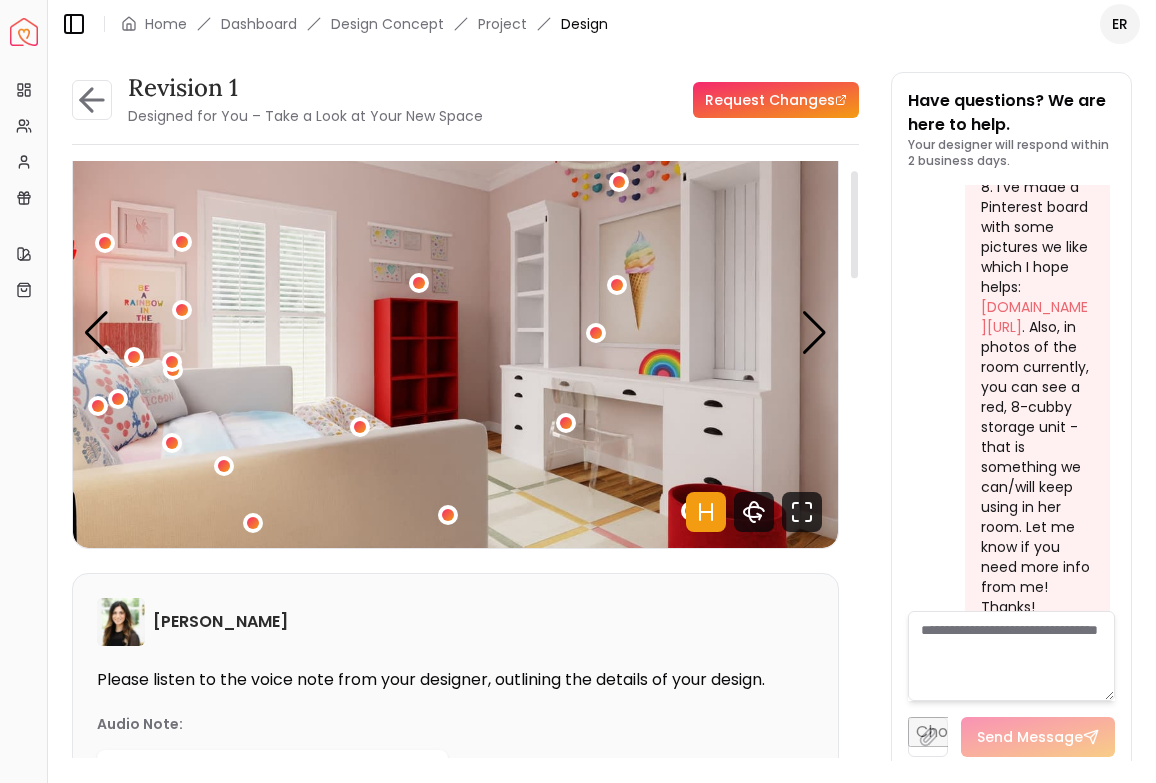click at bounding box center (455, 333) 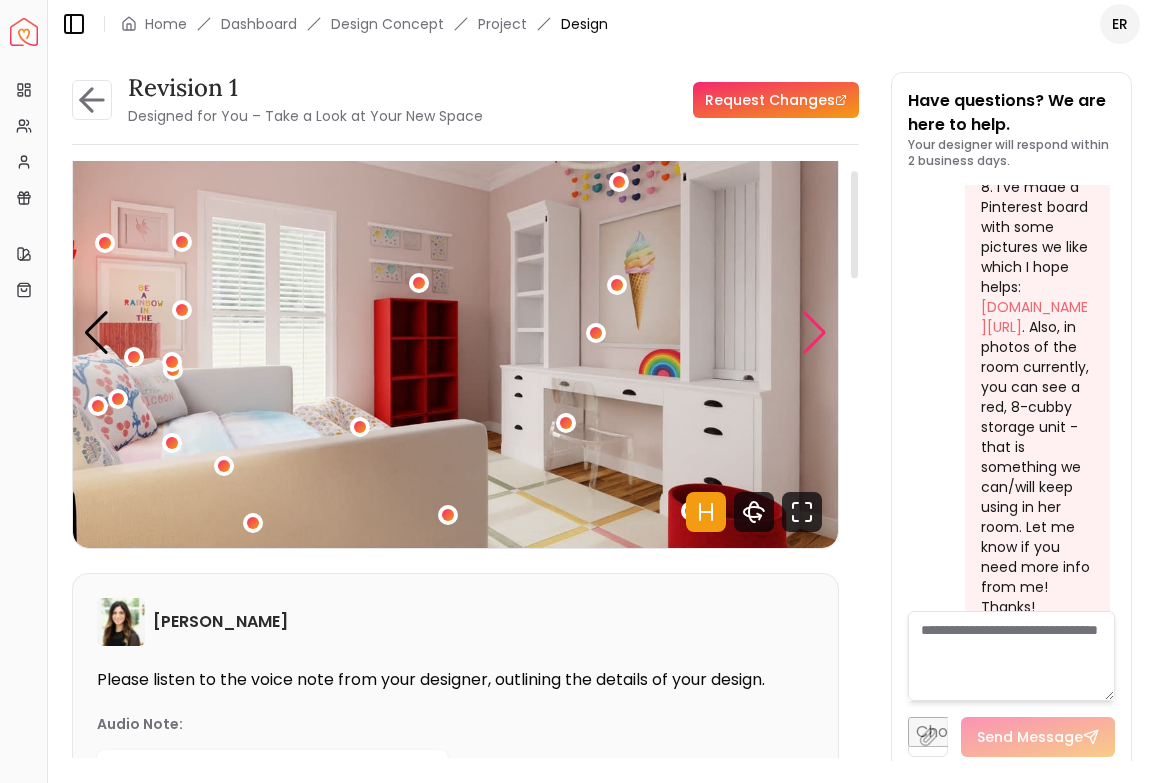 click at bounding box center (814, 333) 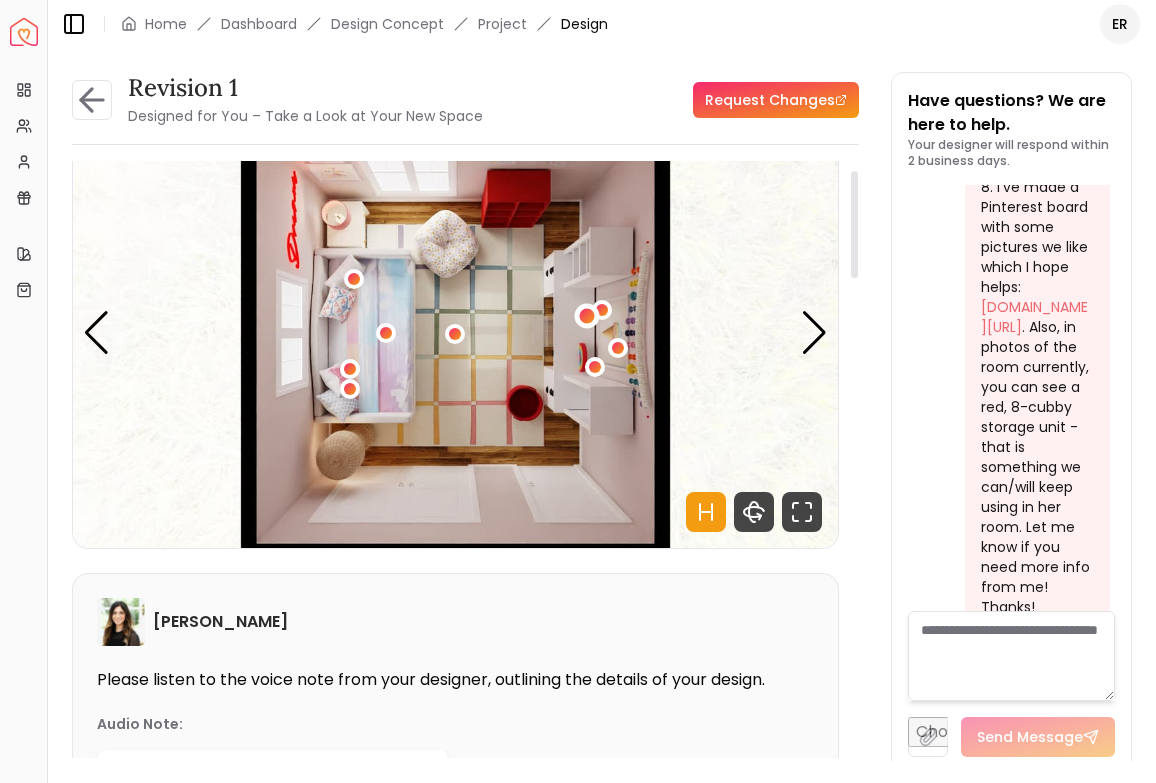 click at bounding box center (587, 315) 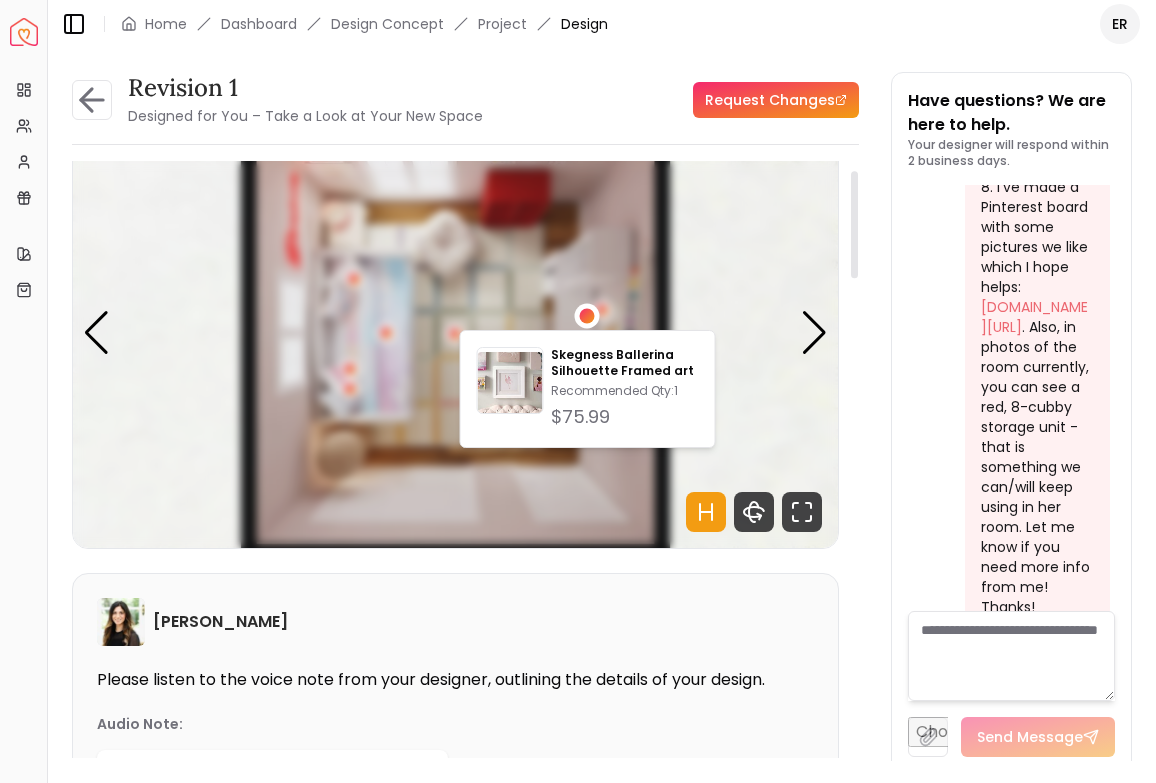 click at bounding box center (587, 315) 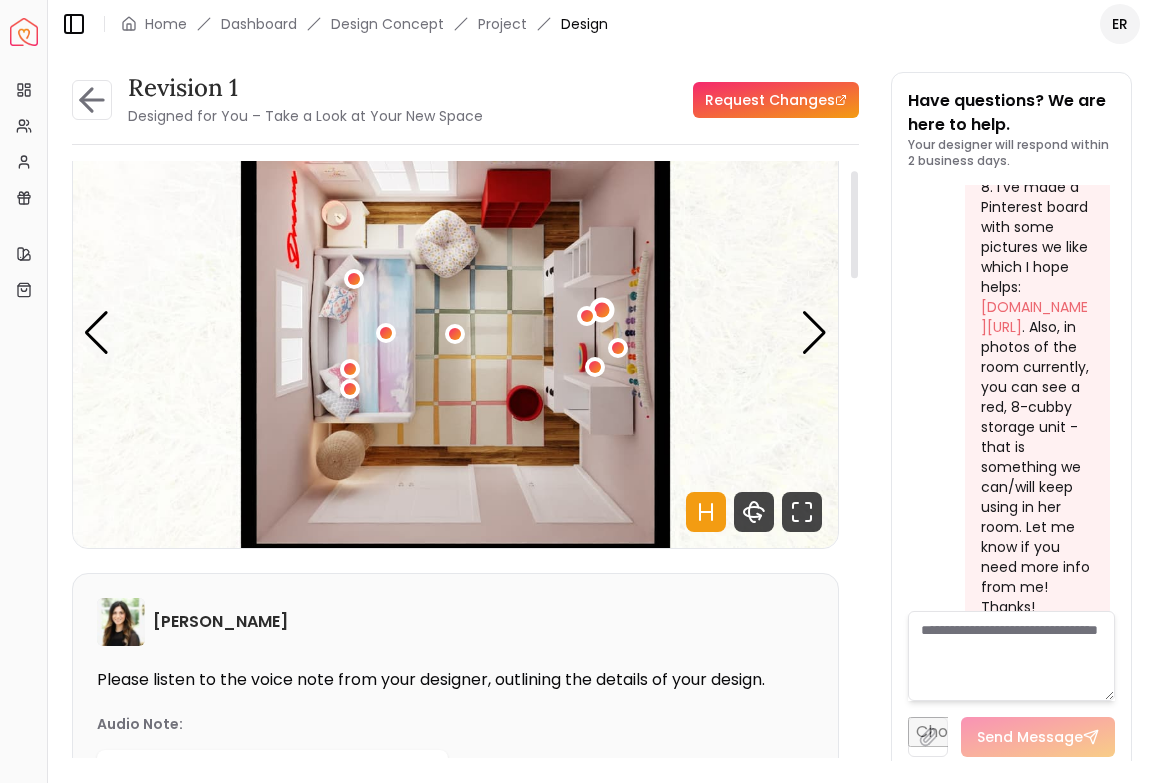 click at bounding box center [602, 310] 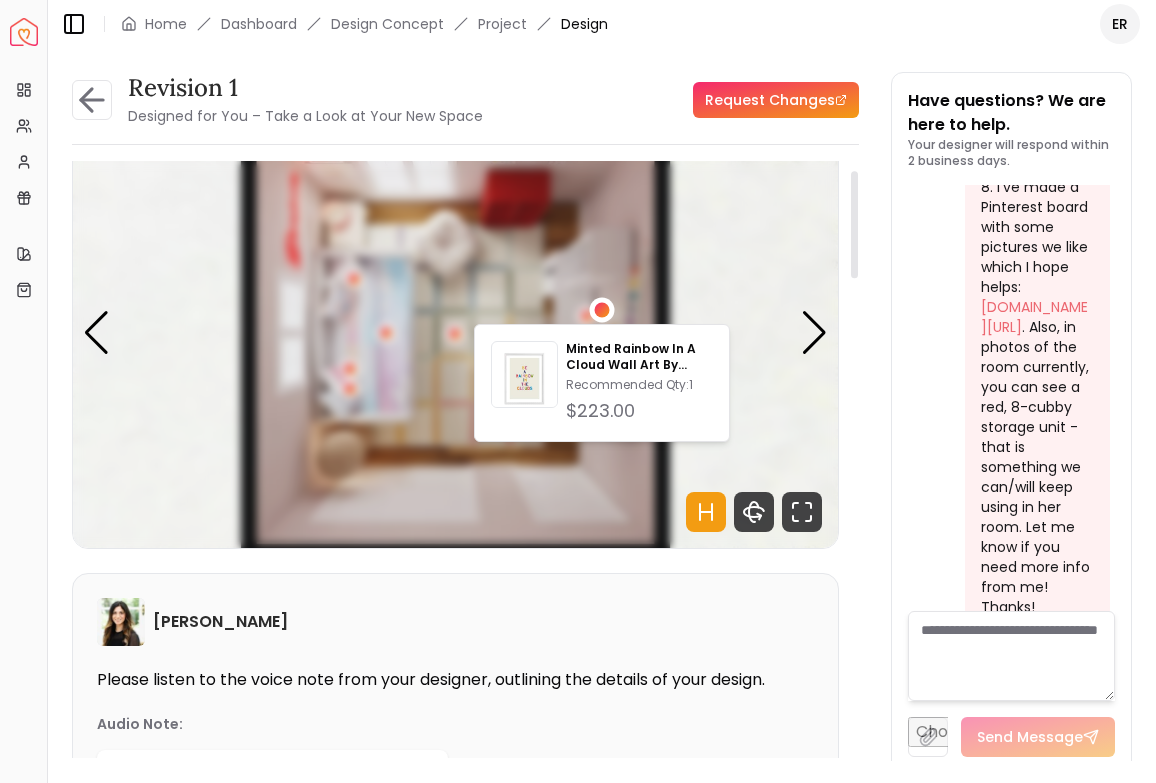 click at bounding box center [602, 310] 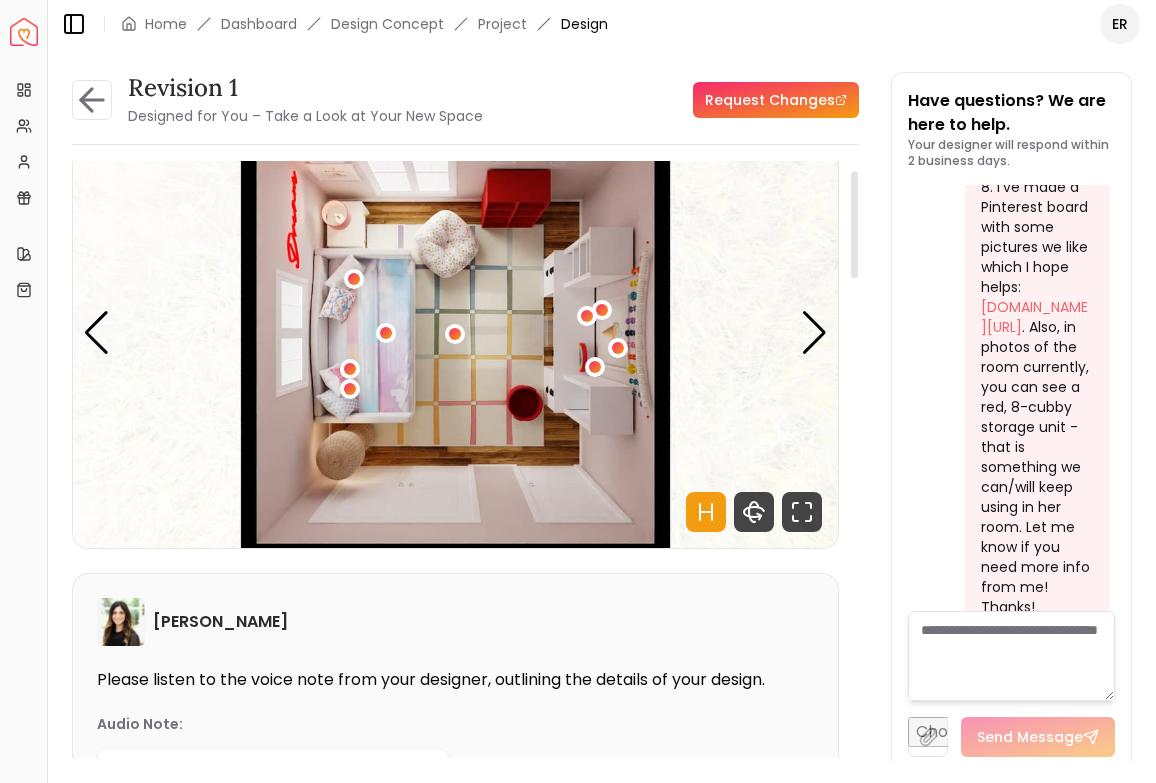 click at bounding box center (455, 333) 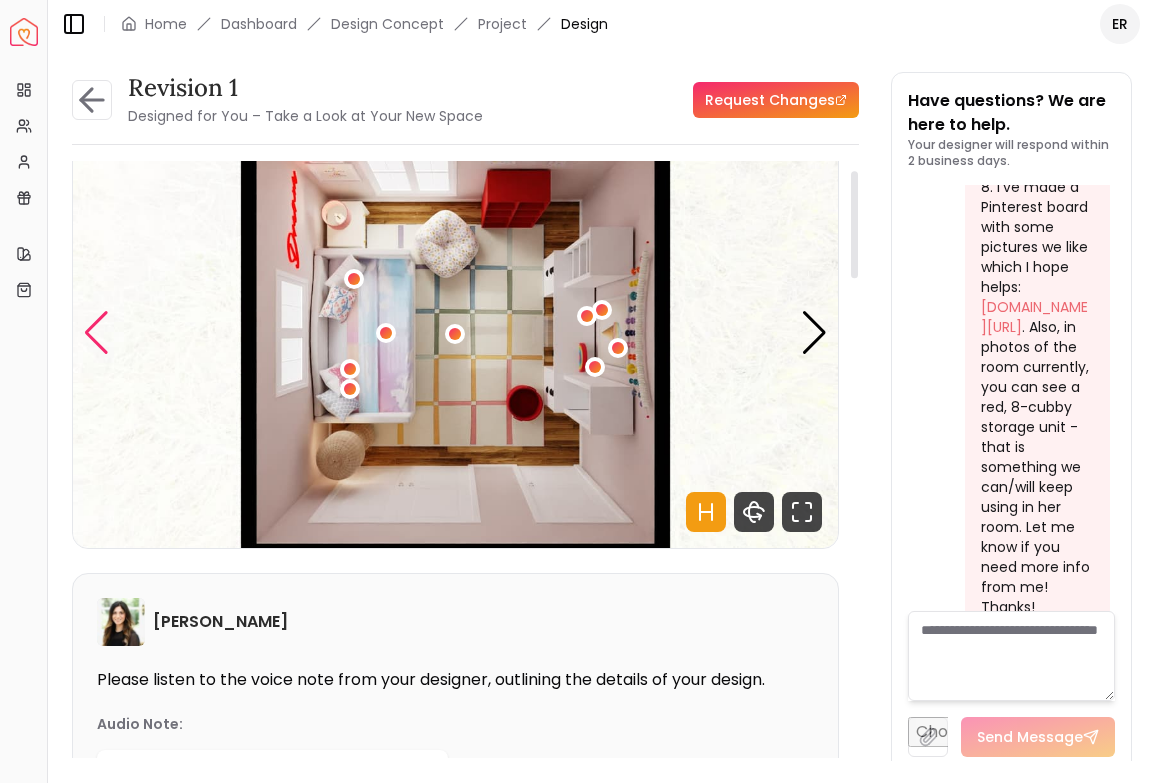 click at bounding box center [96, 333] 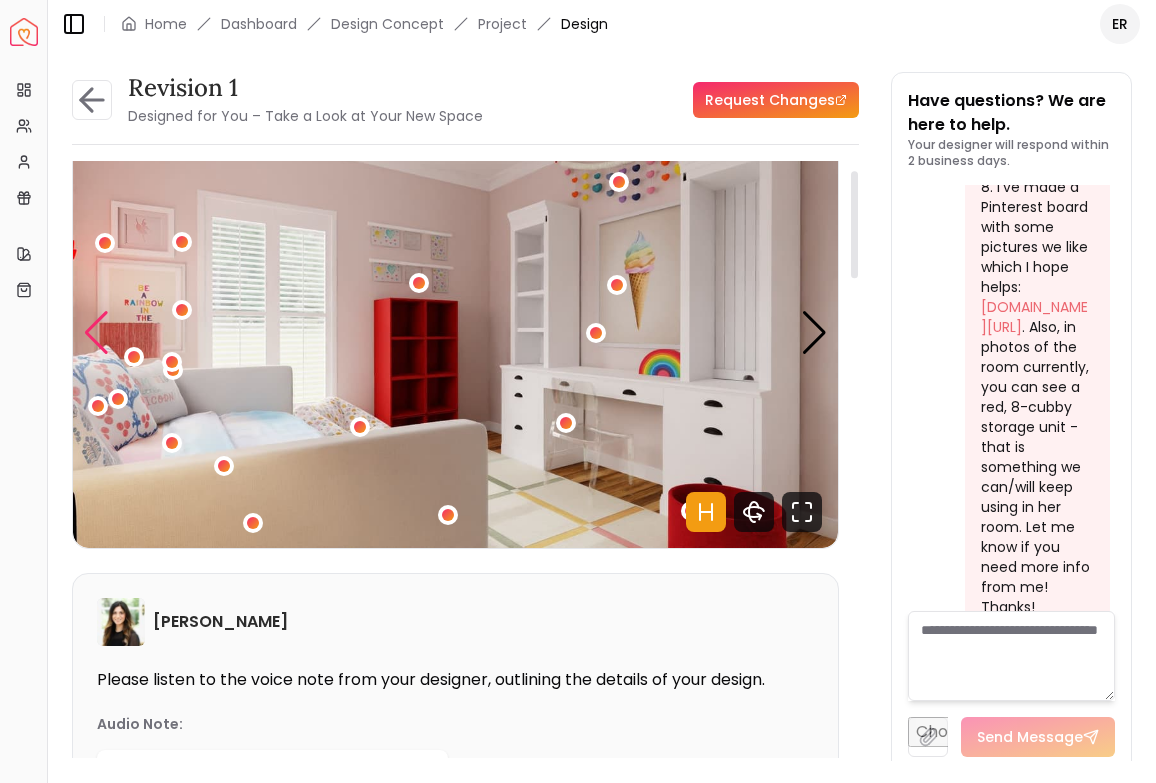 click at bounding box center (96, 333) 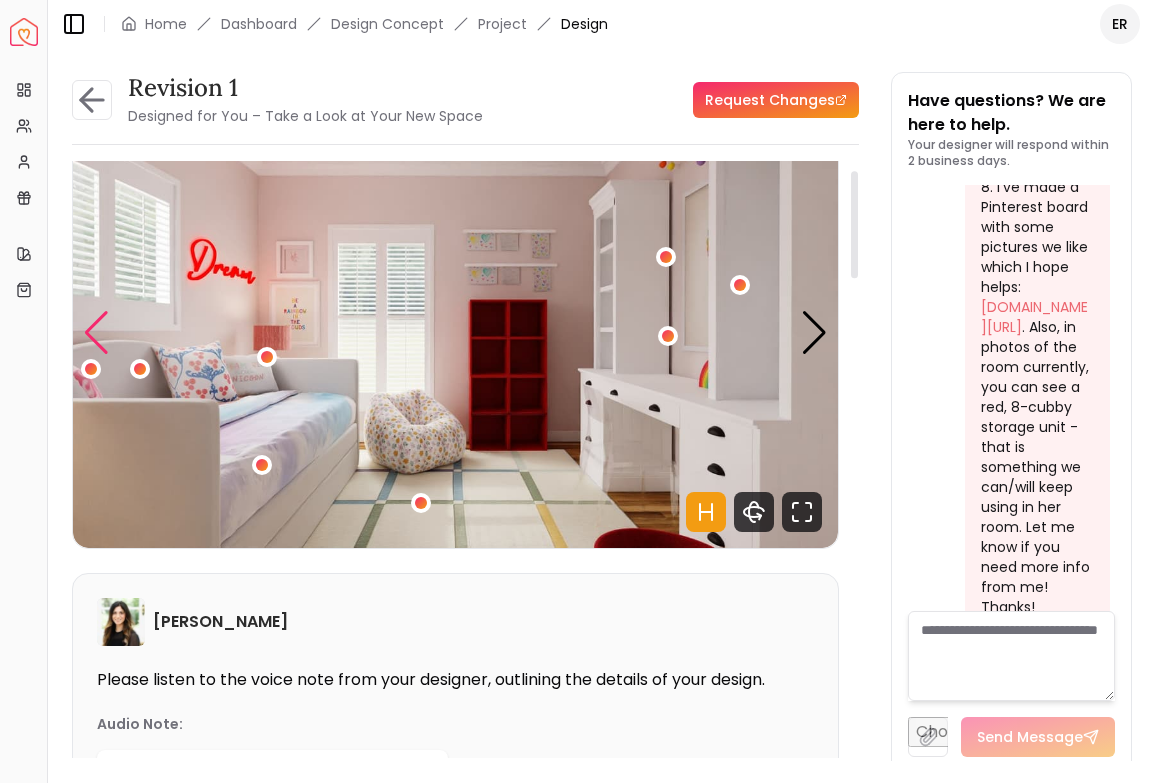 click at bounding box center (96, 333) 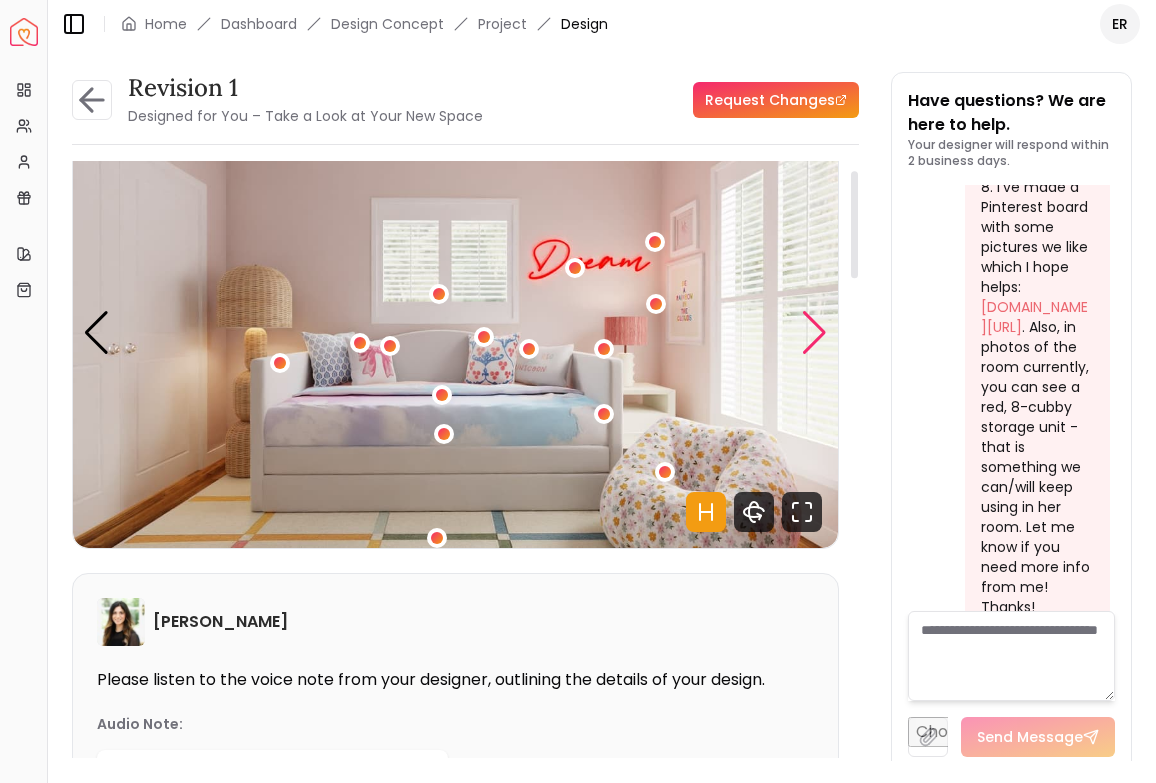 click at bounding box center [814, 333] 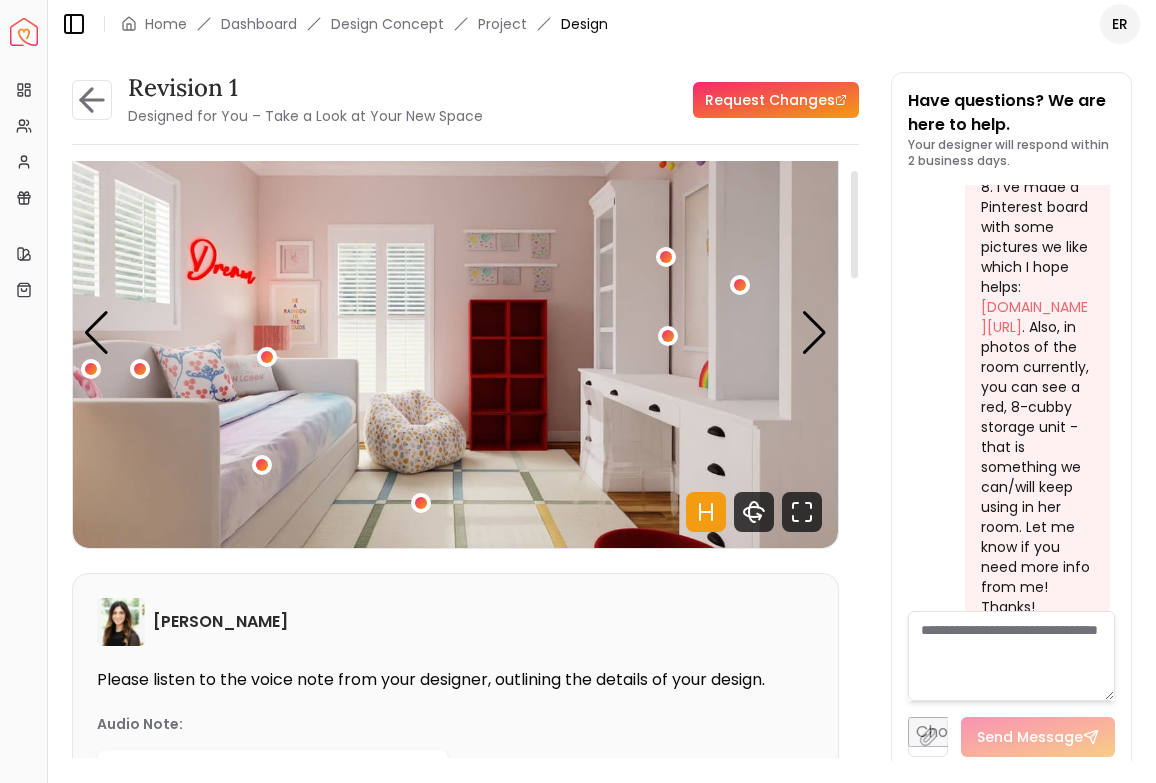 click at bounding box center (455, 333) 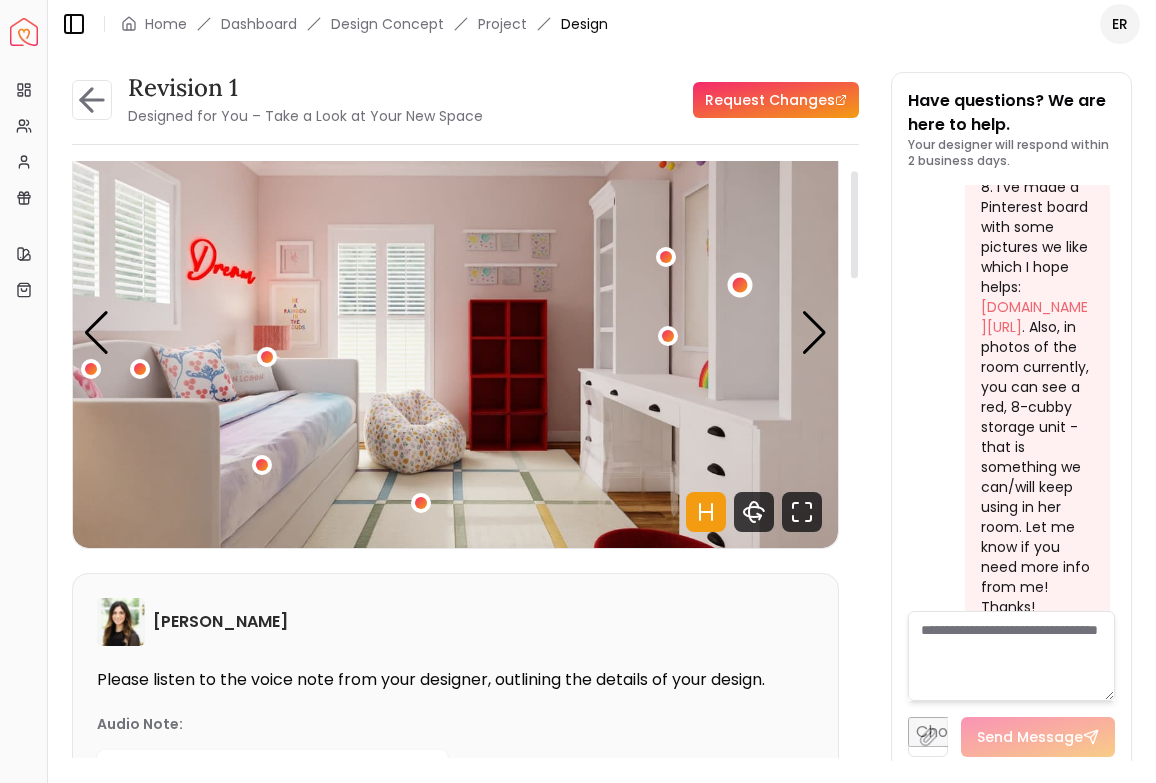 click at bounding box center (739, 285) 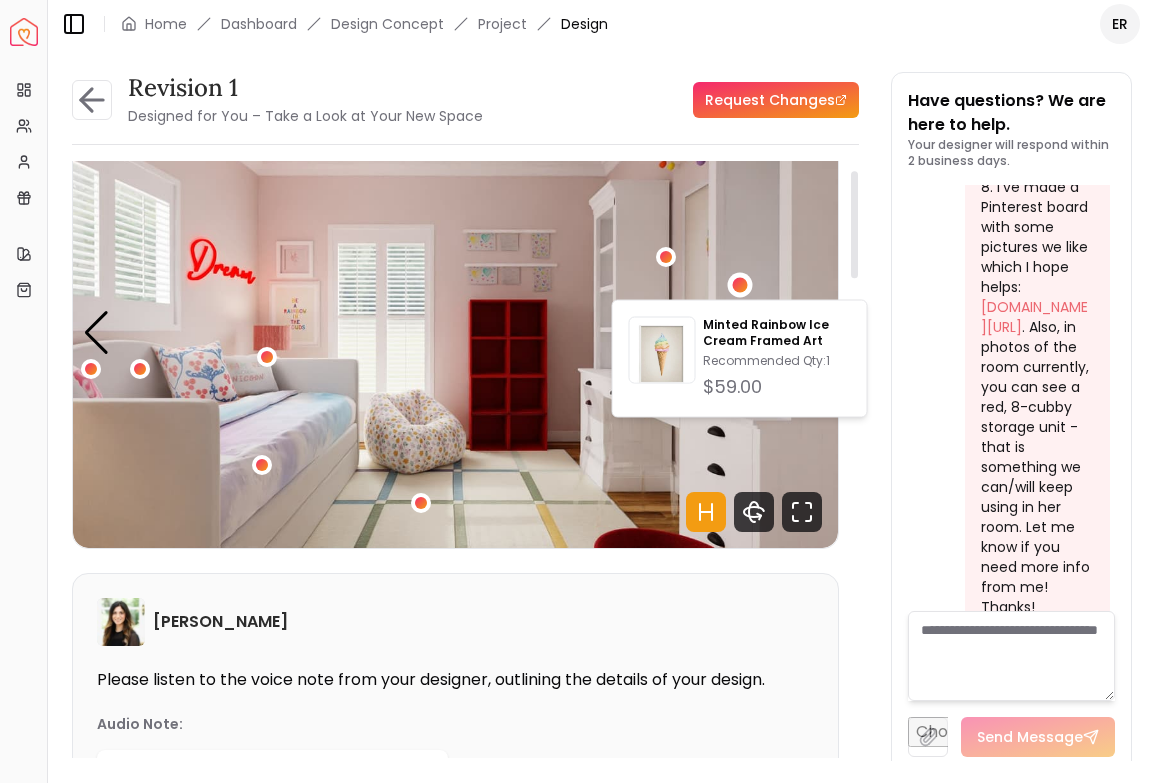 click at bounding box center (455, 333) 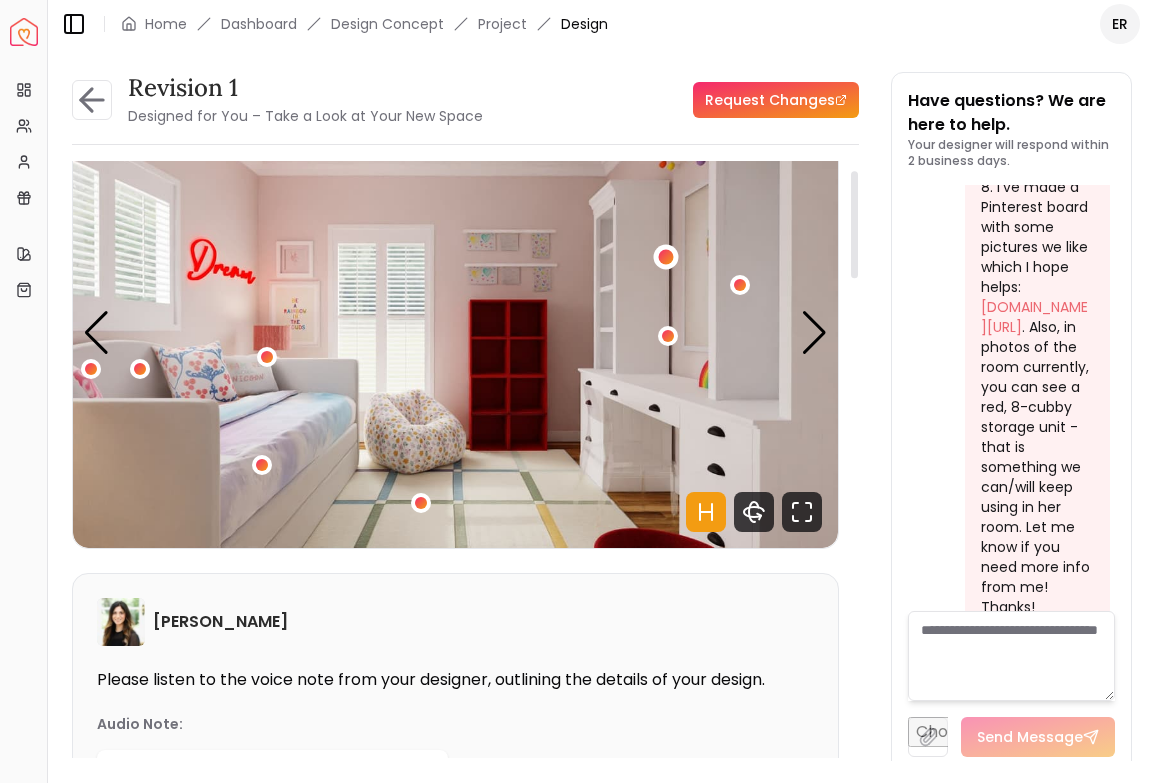 click at bounding box center [666, 257] 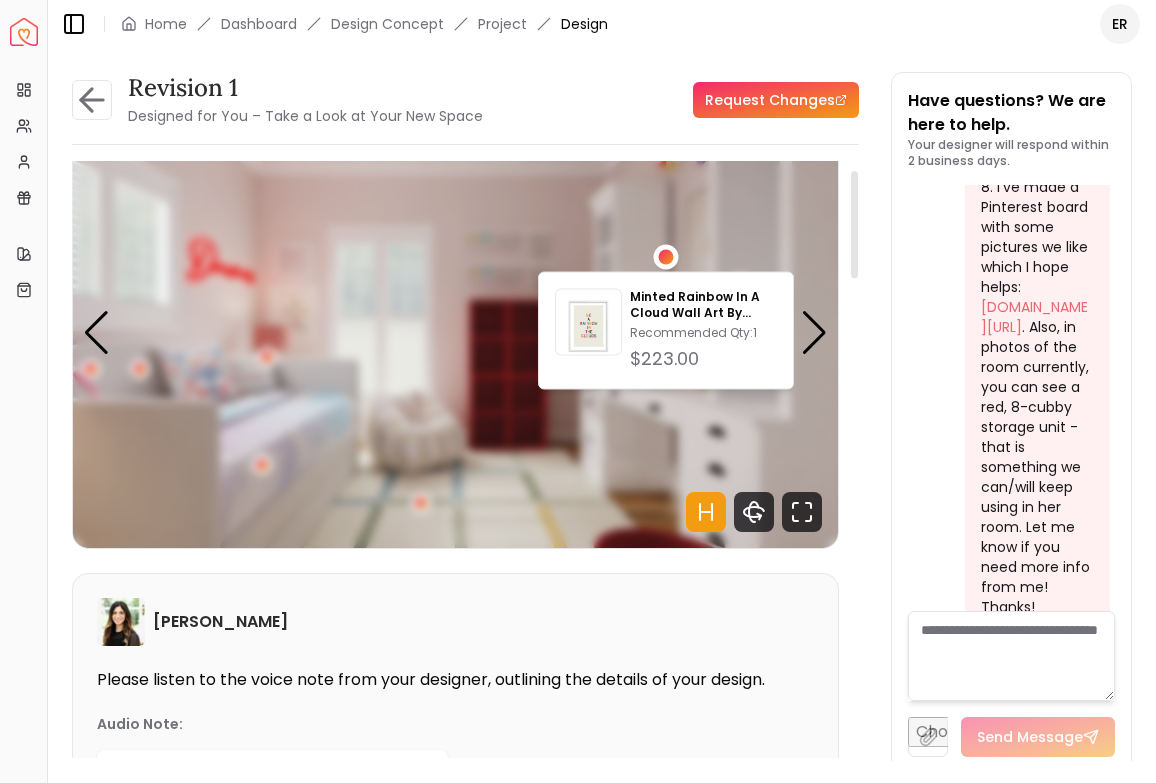 click at bounding box center [666, 257] 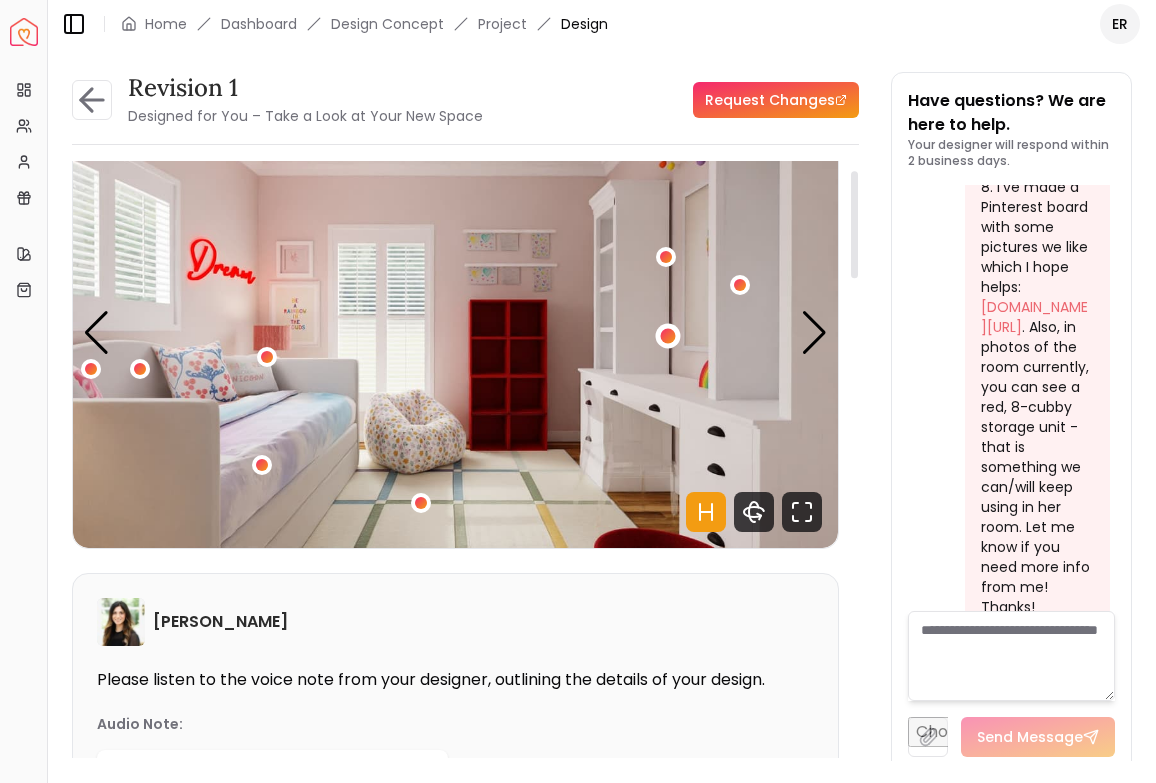 click at bounding box center (667, 336) 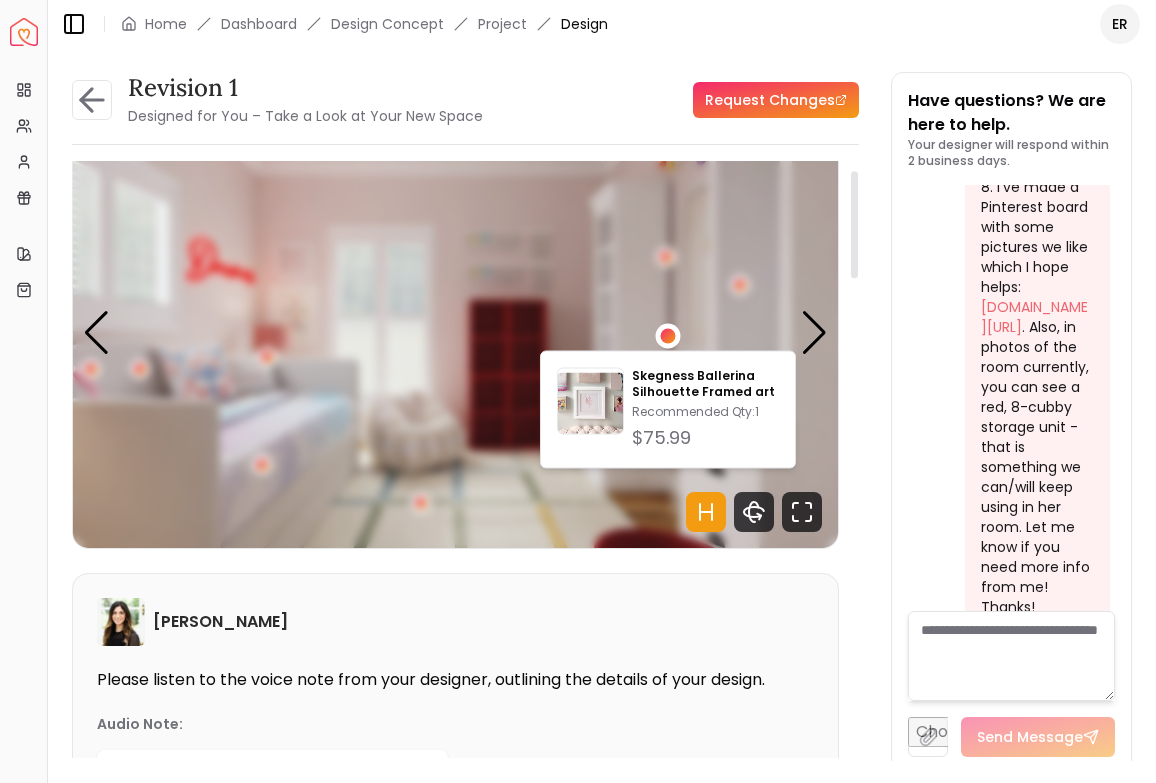 click at bounding box center [667, 336] 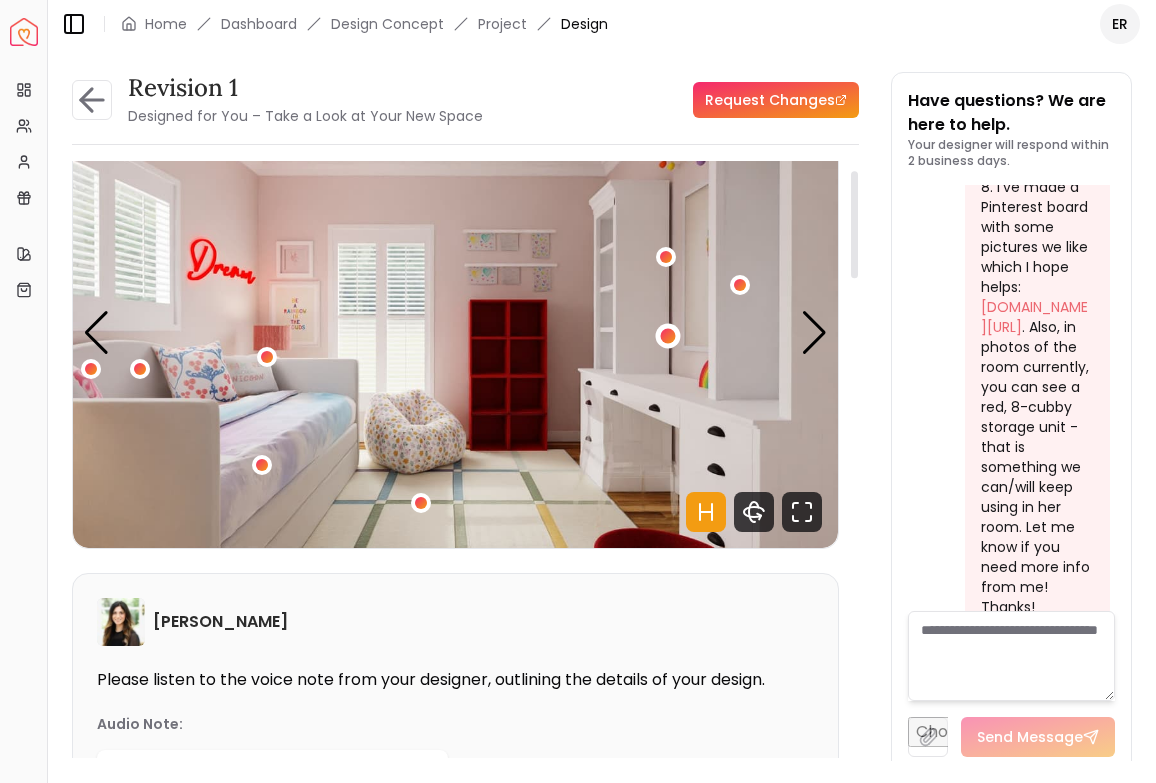 click at bounding box center [667, 336] 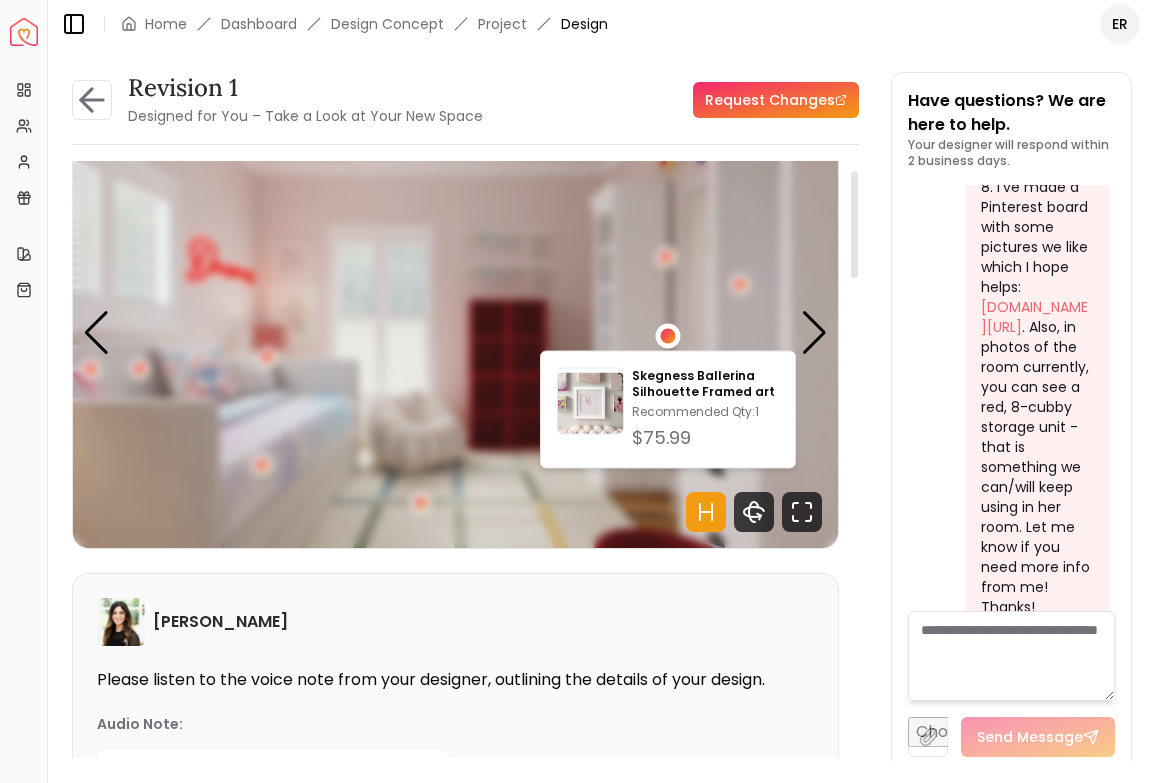 click at bounding box center [667, 336] 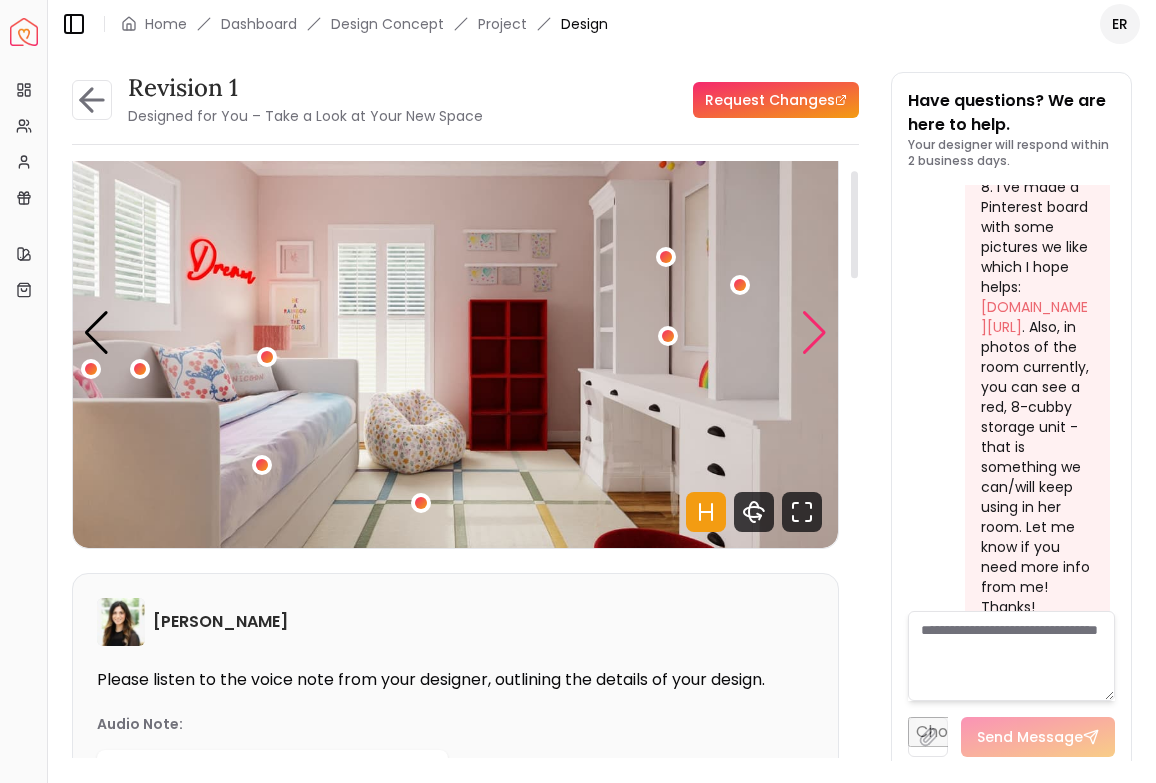 click at bounding box center (814, 333) 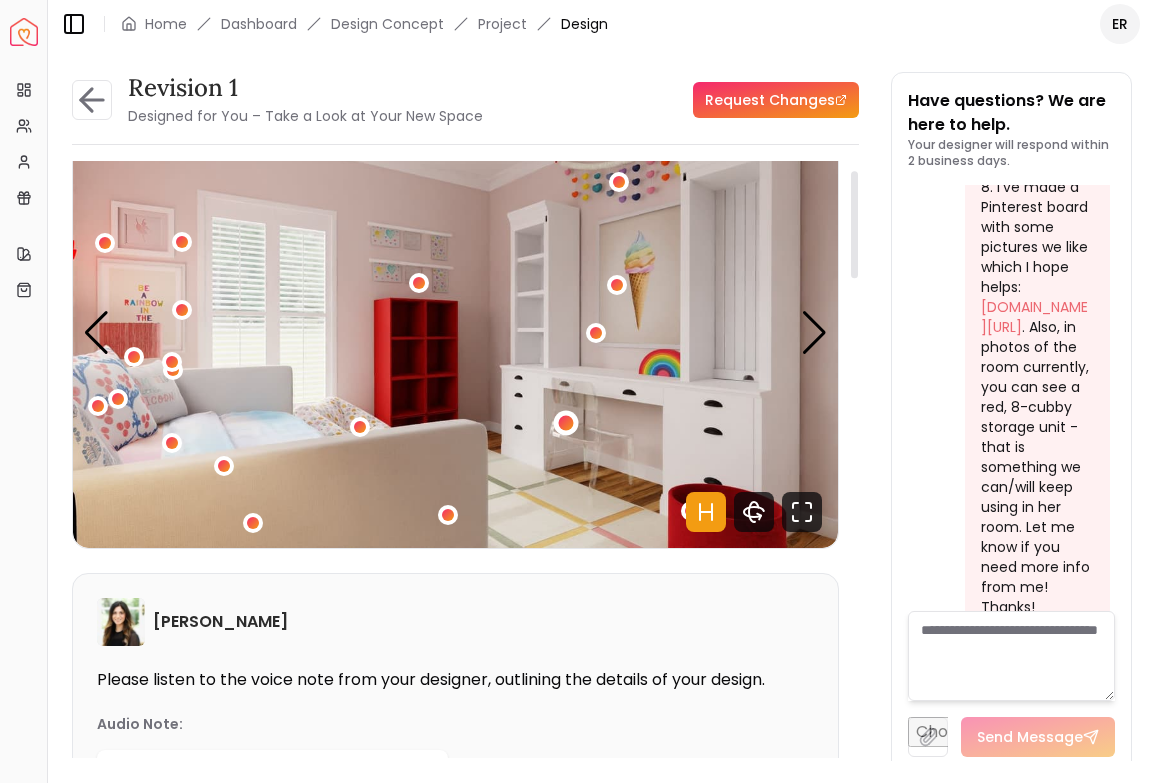 click at bounding box center (566, 423) 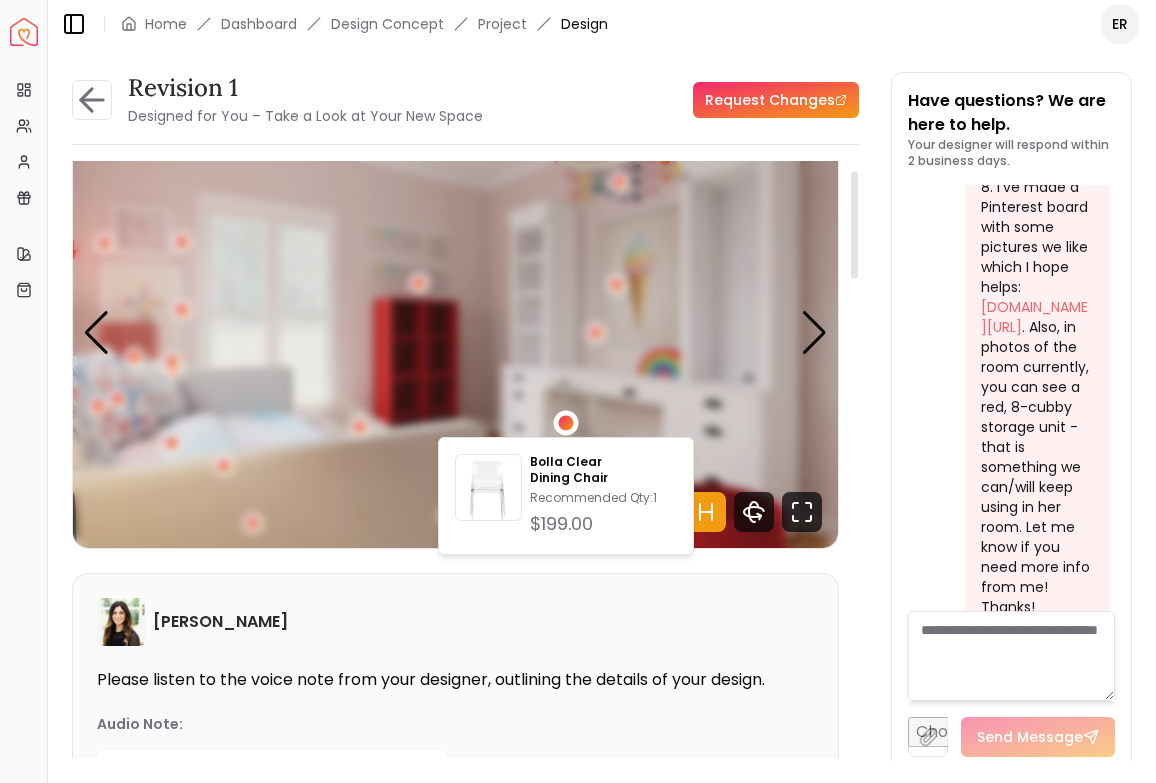 click at bounding box center [566, 423] 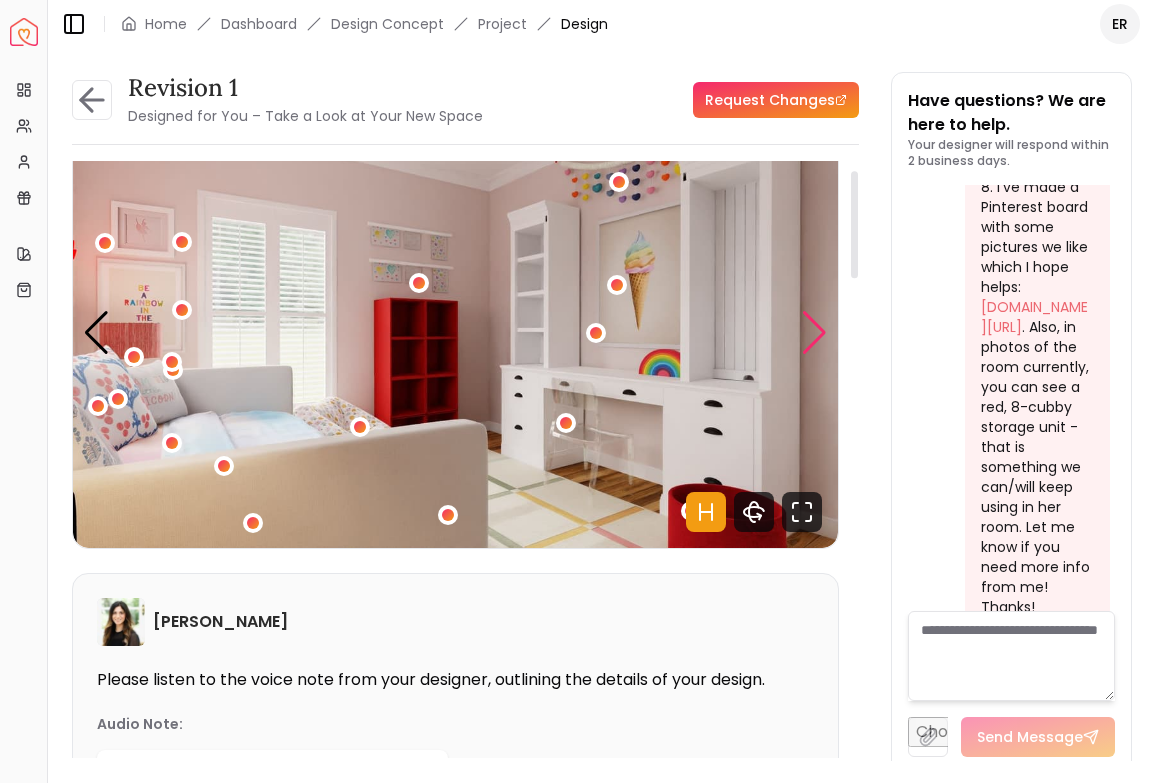 click at bounding box center [814, 333] 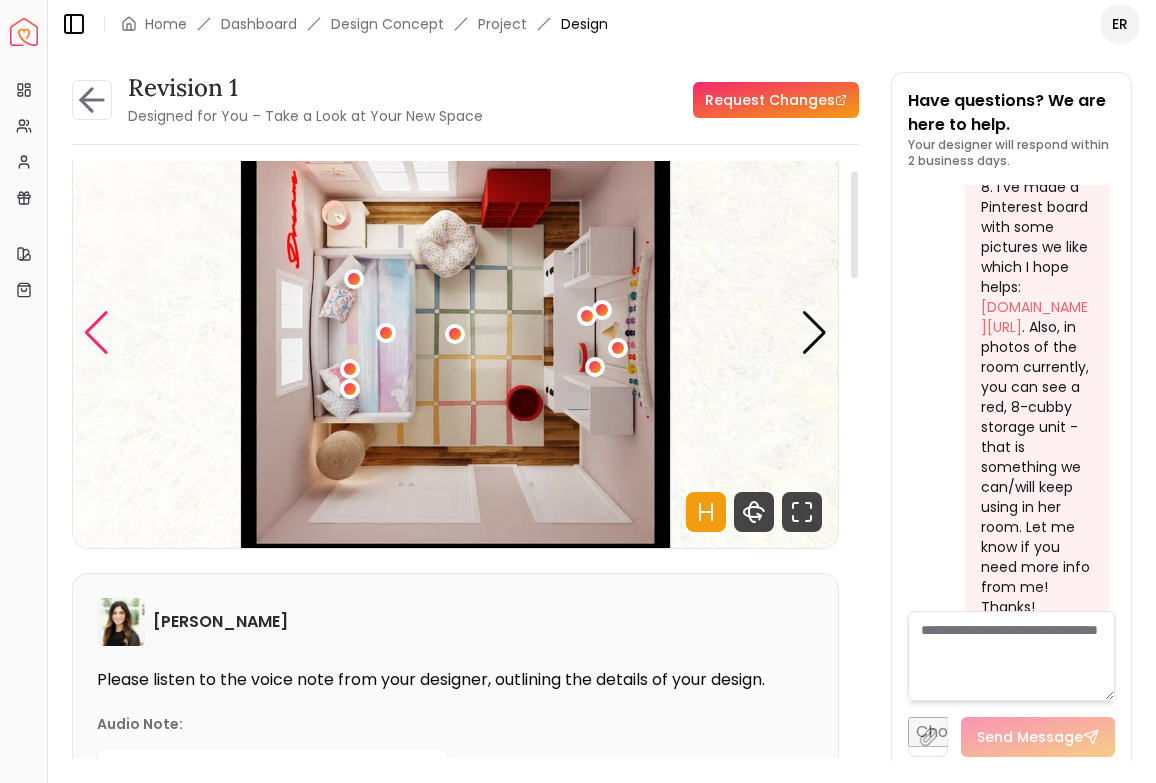 click at bounding box center (96, 333) 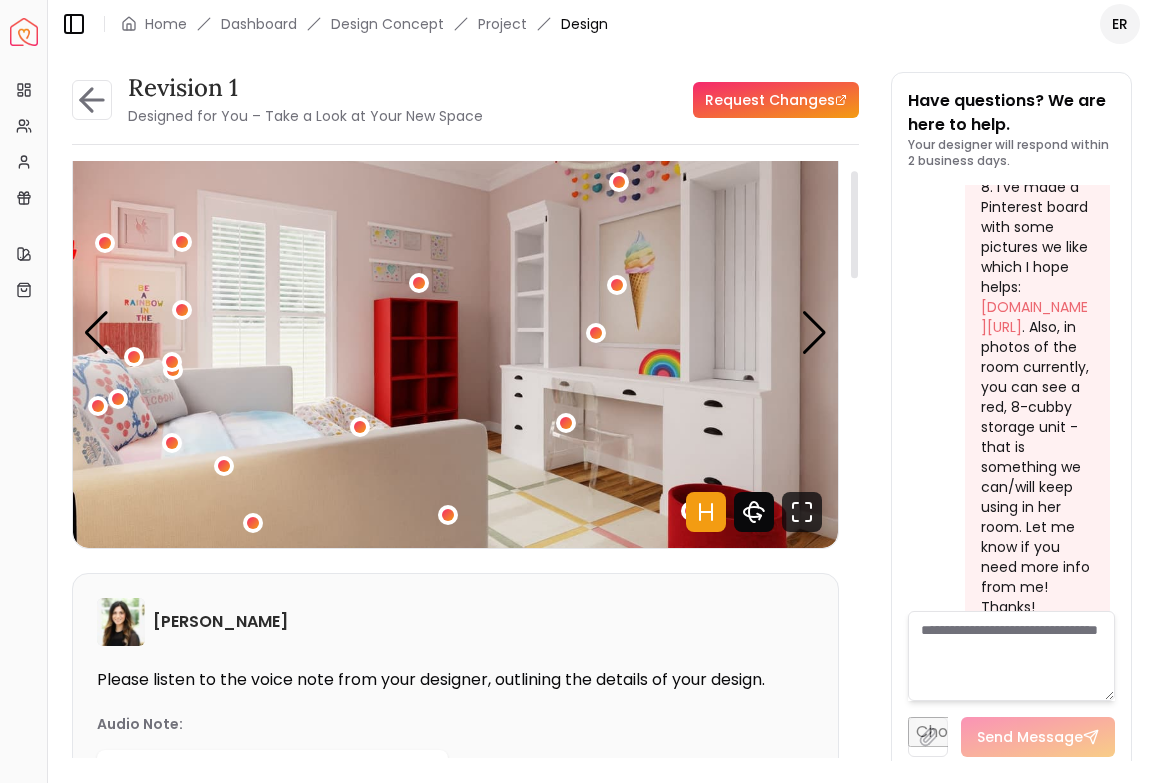 click 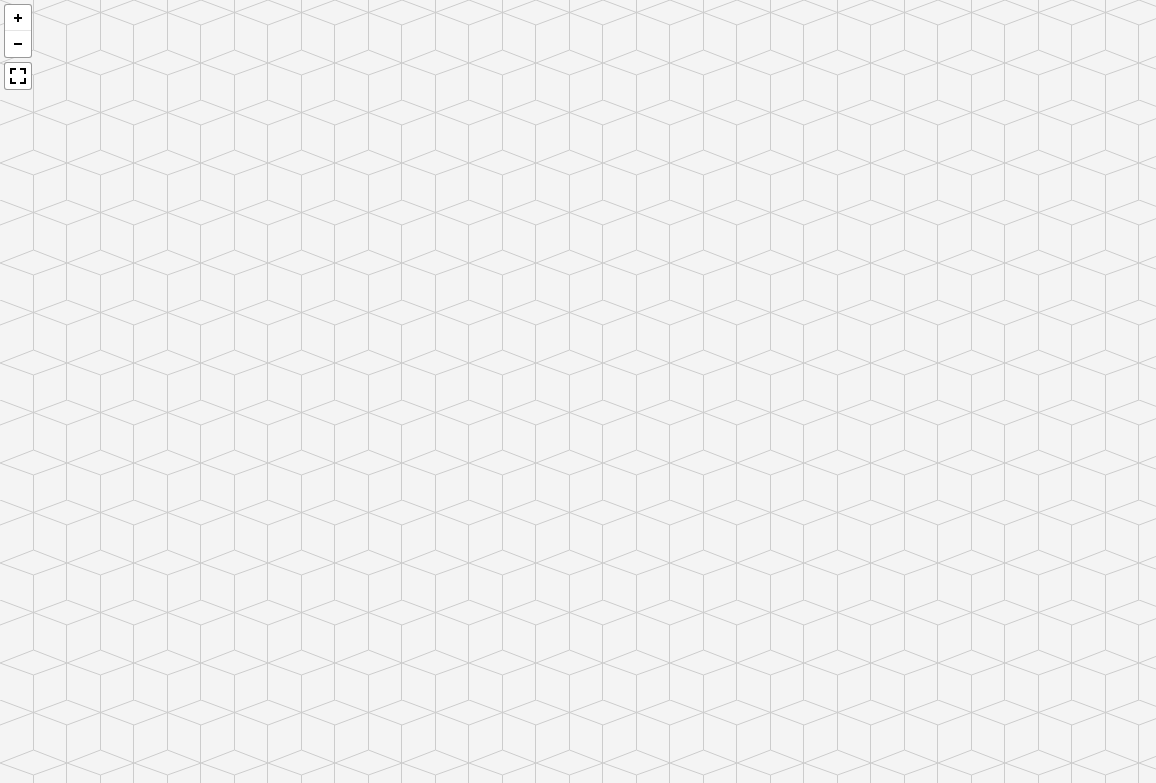 scroll, scrollTop: 223, scrollLeft: 0, axis: vertical 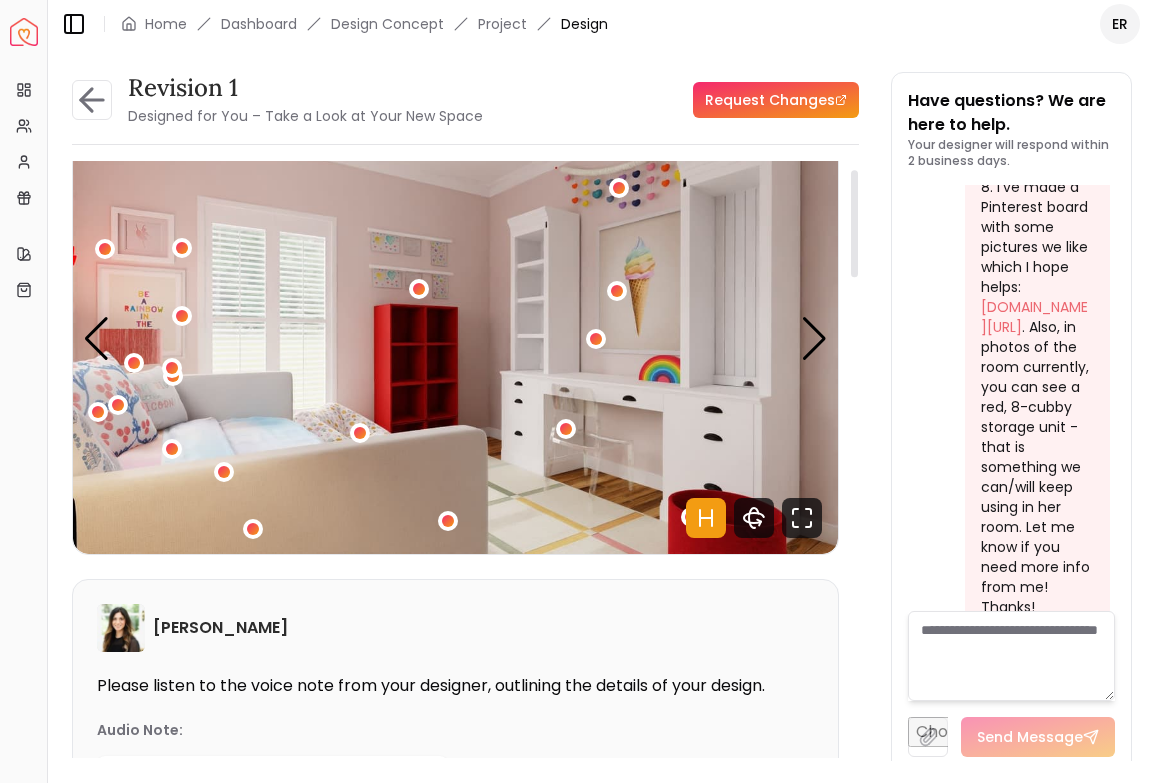 click at bounding box center (455, 339) 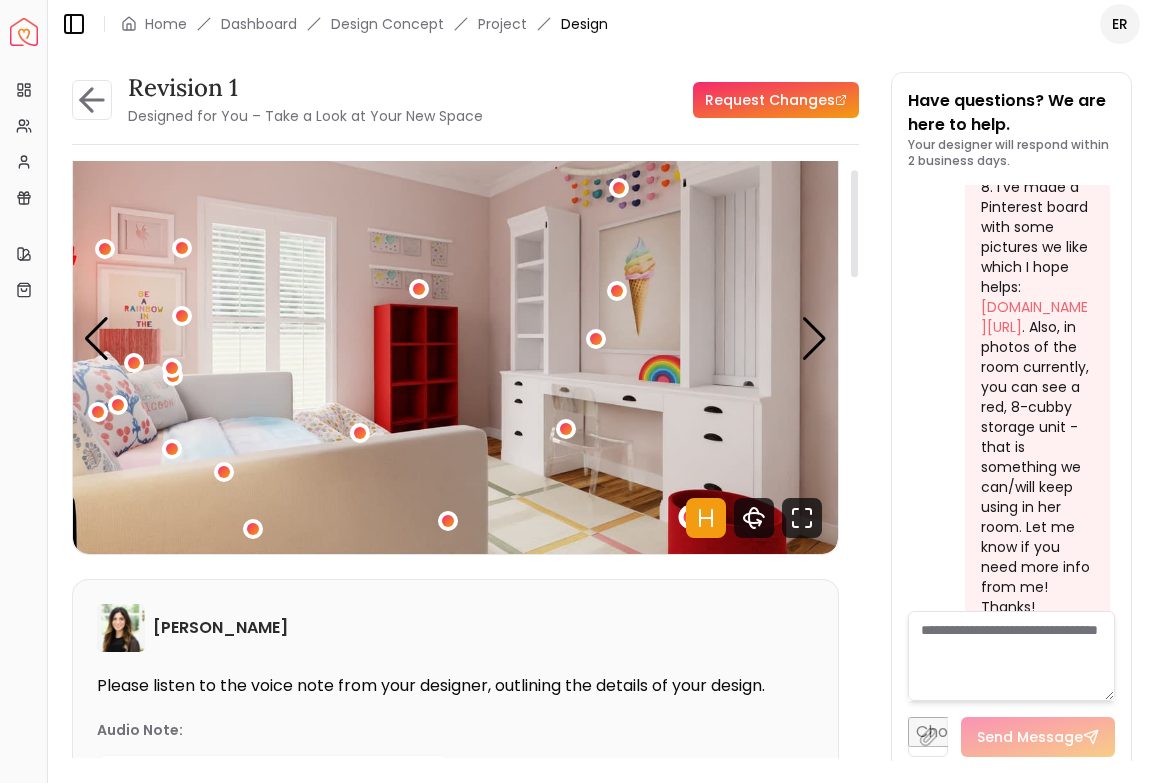 click at bounding box center [690, 516] 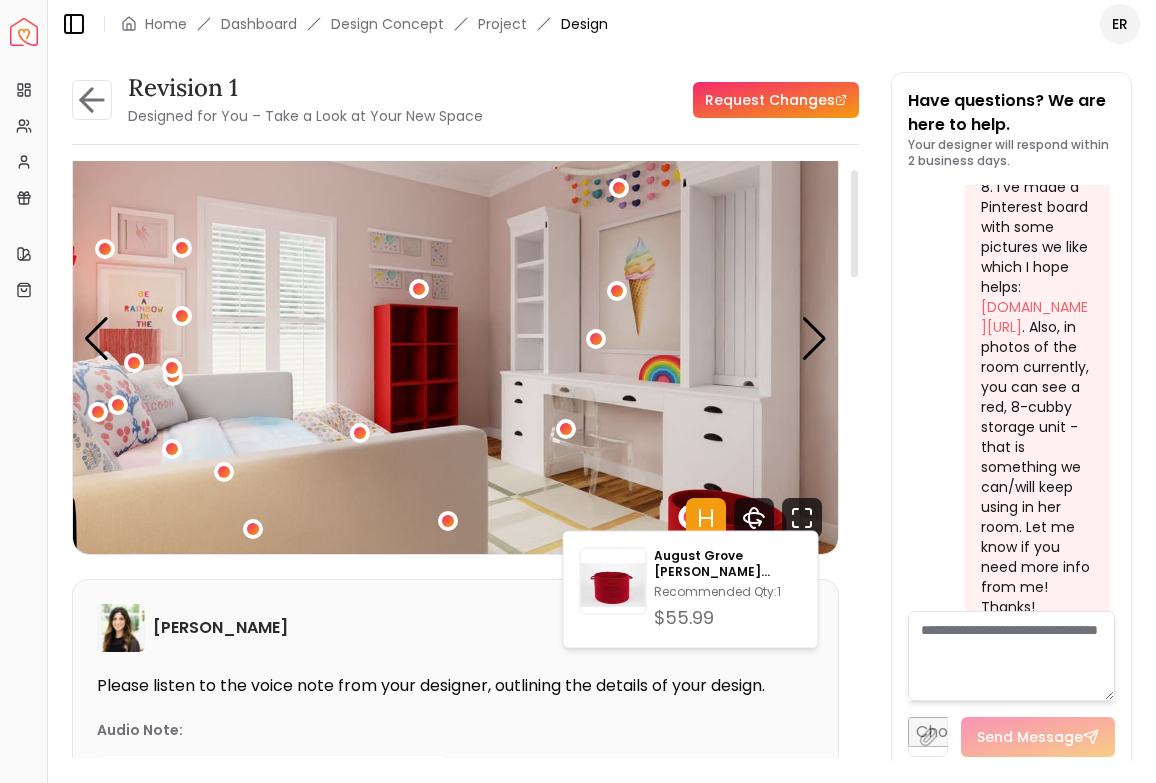 click on "[PERSON_NAME]" at bounding box center [455, 628] 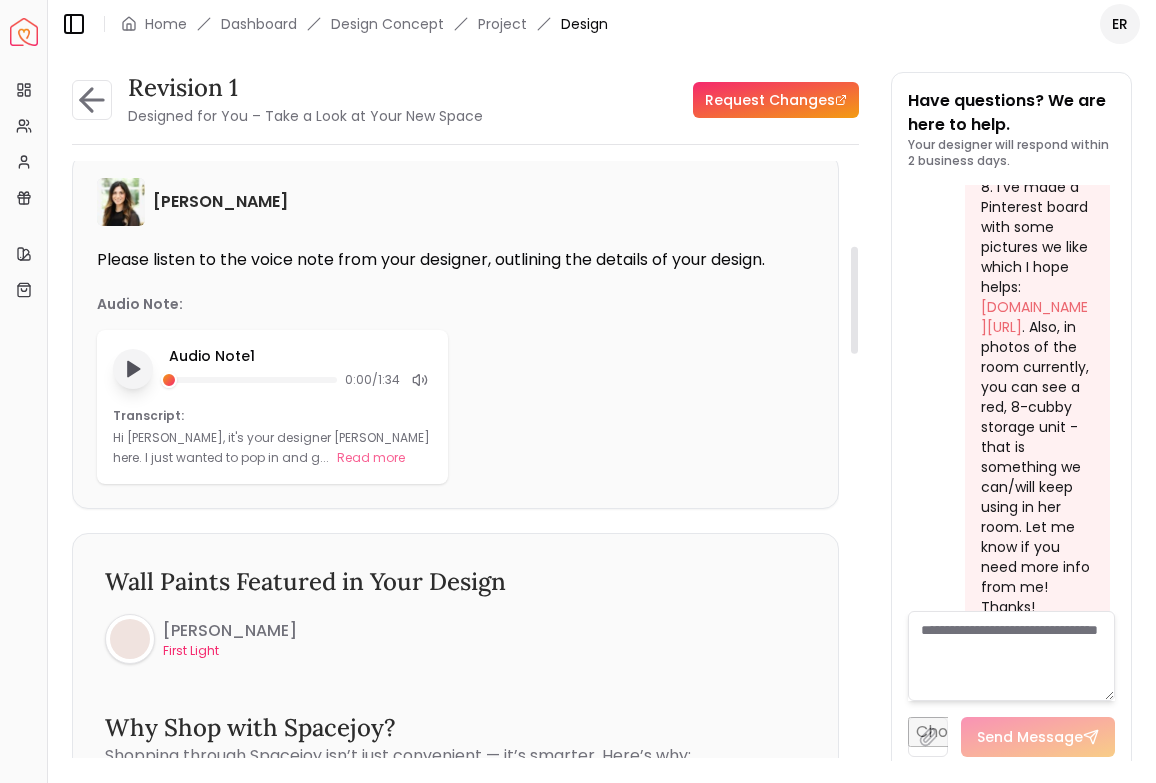 scroll, scrollTop: 474, scrollLeft: 0, axis: vertical 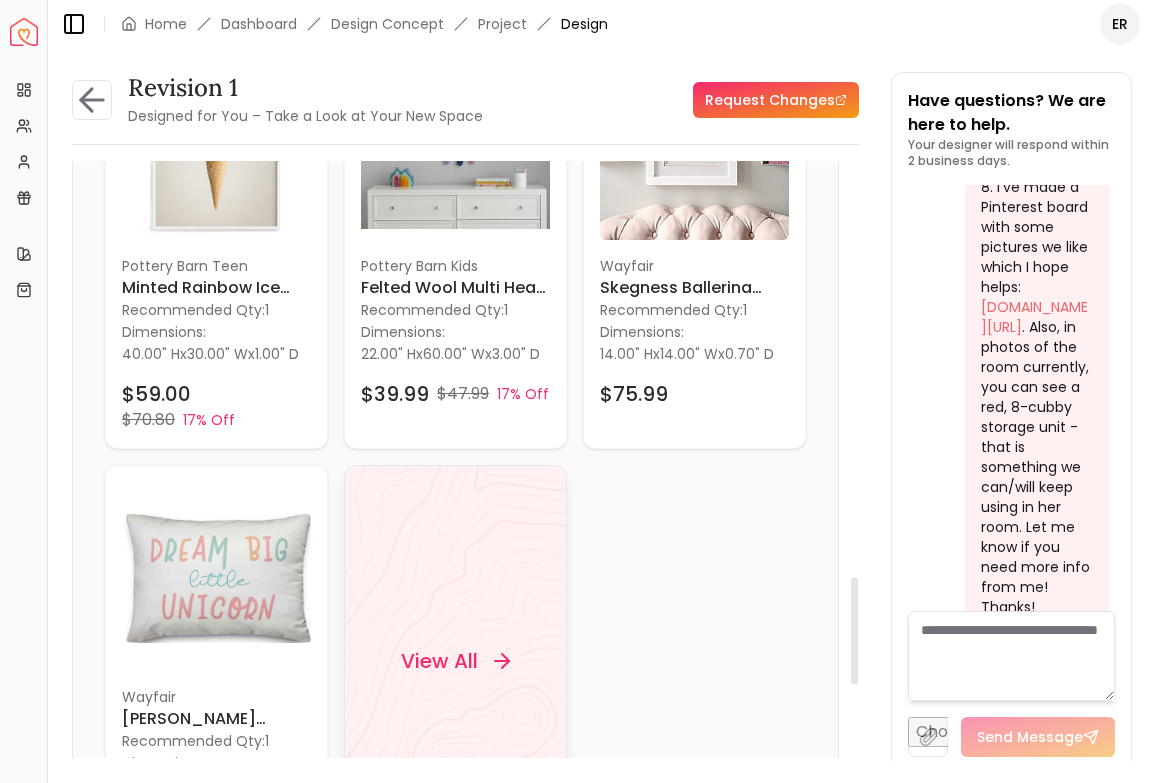 click on "View All" at bounding box center (439, 661) 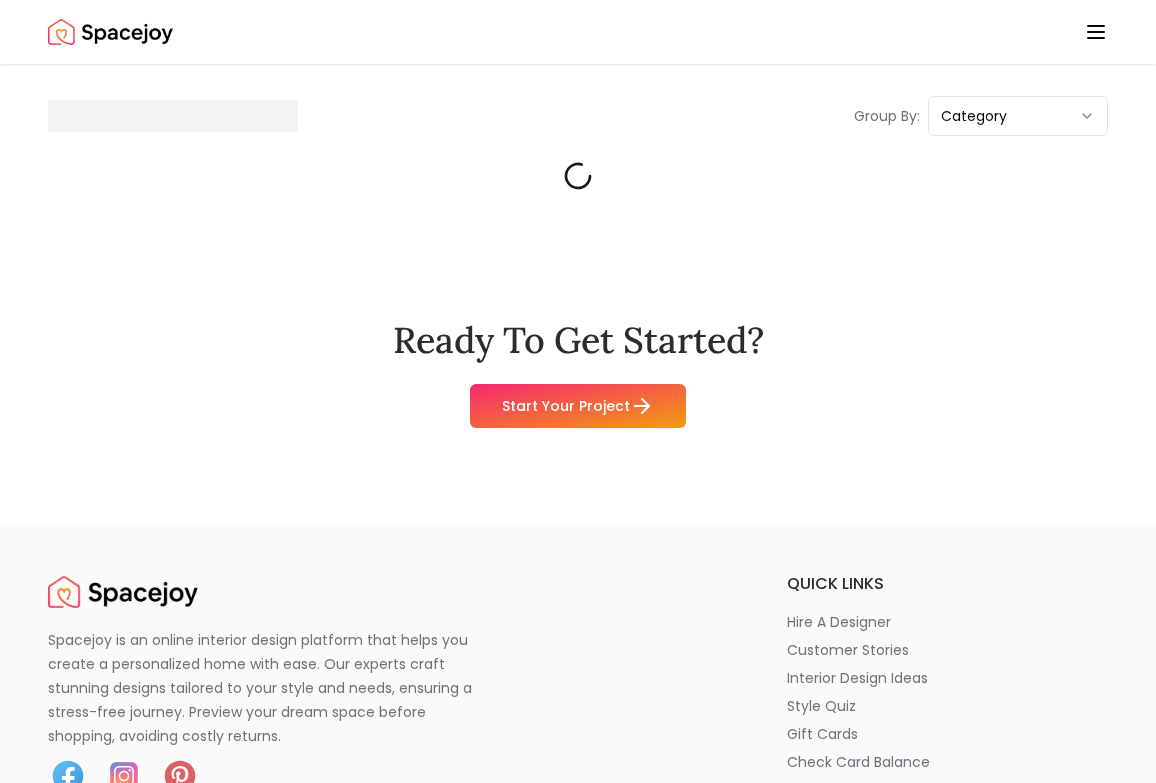 scroll, scrollTop: 0, scrollLeft: 0, axis: both 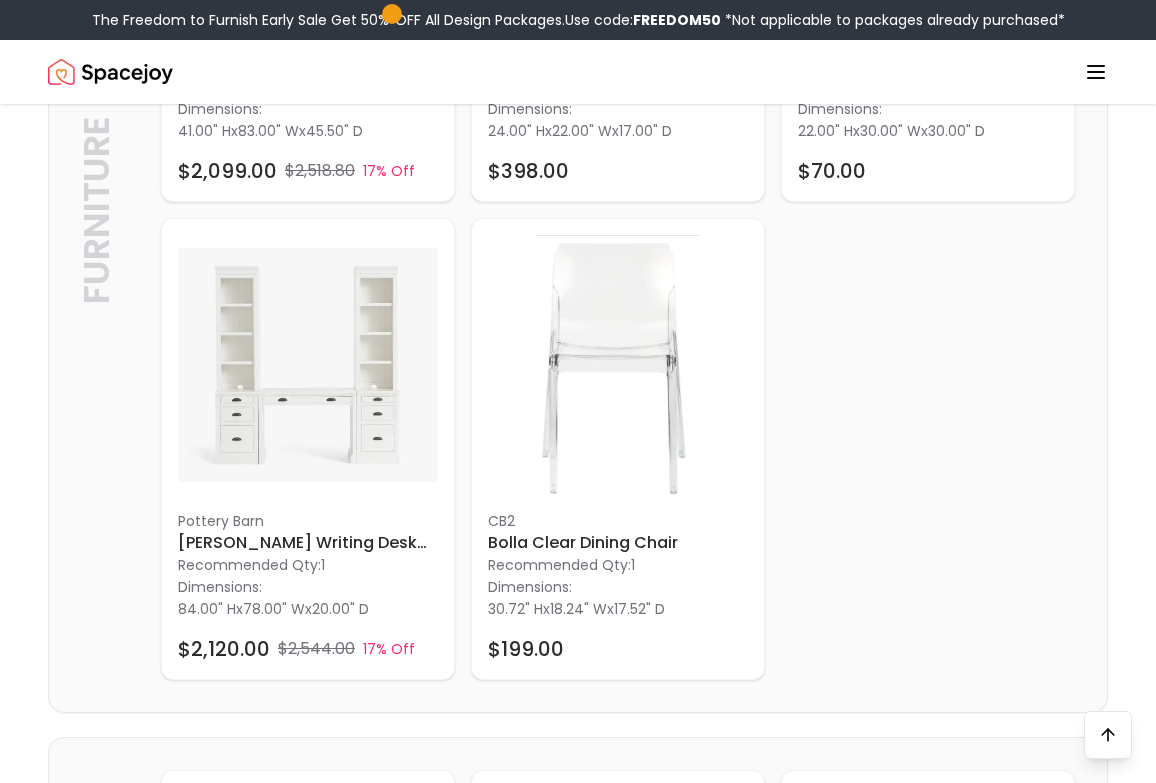click on "pottery barn kids Carter Camelback Daybed with Trundle Recommended Qty:  1 Dimensions:  41.00"   H  x  83.00"   W  x  45.50"   D $2,099.00 $2,518.80 17% Off Anthropologie Merriton Nightstand Recommended Qty:  1 Dimensions:  24.00"   H  x  22.00"   W  x  17.00"   D $398.00 Target Settle in Kids Bean Bag Pillowfort Recommended Qty:  1 Dimensions:  22.00"   H  x  30.00"   W  x  30.00"   D $70.00 Pottery Barn Aubrey Writing Desk Office Suite Recommended Qty:  1 Dimensions:  84.00"   H  x  78.00"   W  x  20.00"   D $2,120.00 $2,544.00 17% Off CB2 Bolla Clear Dining Chair Recommended Qty:  1 Dimensions:  30.72"   H  x  18.24"   W  x  17.52"   D $199.00" at bounding box center (618, 210) 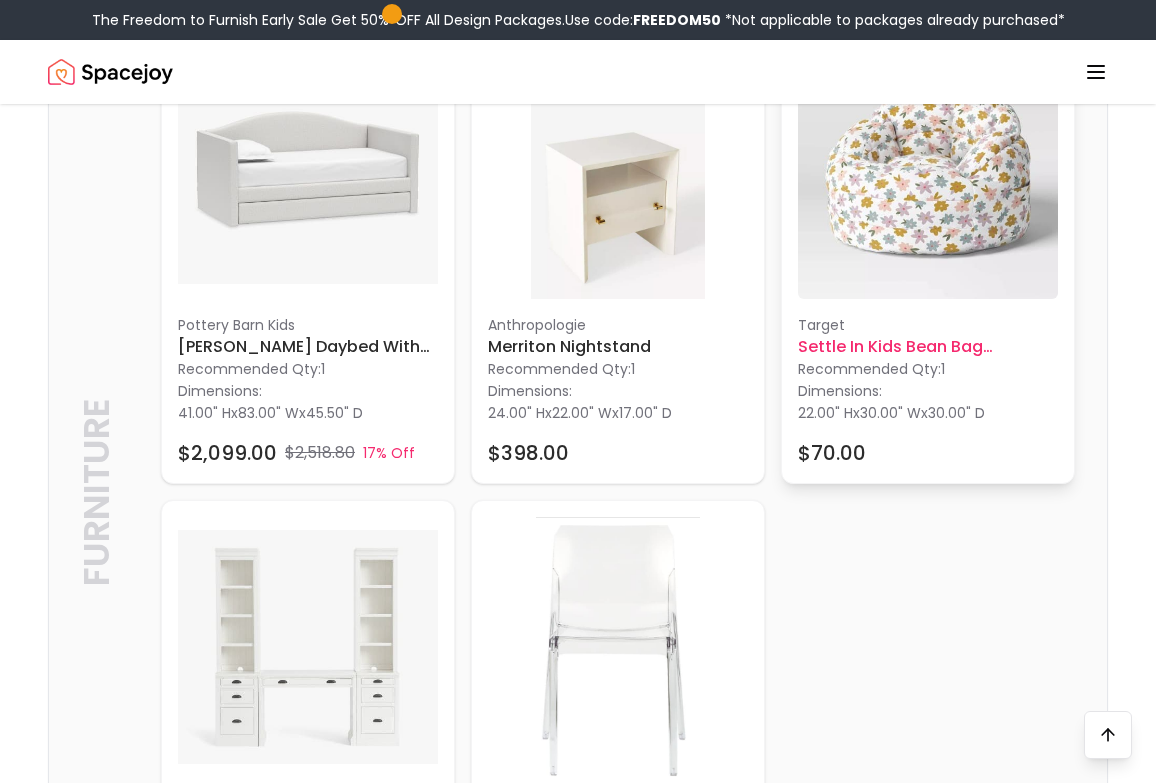 scroll, scrollTop: 2860, scrollLeft: 0, axis: vertical 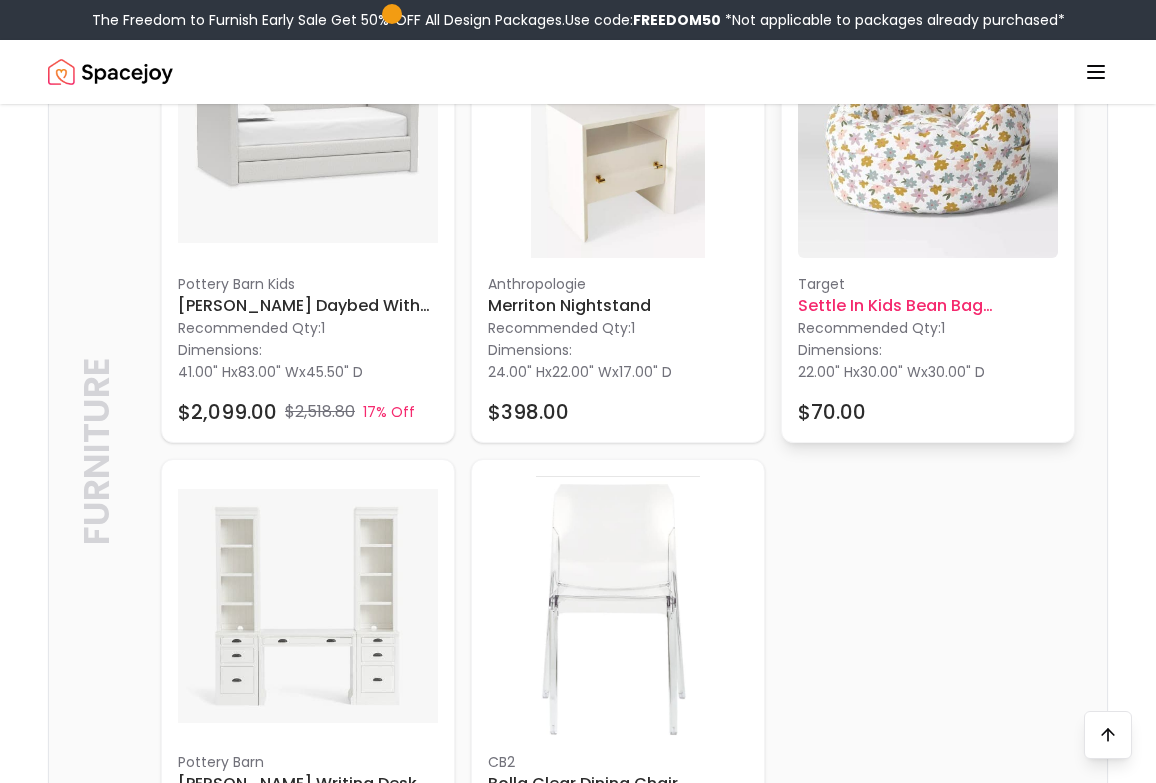 click at bounding box center (928, 128) 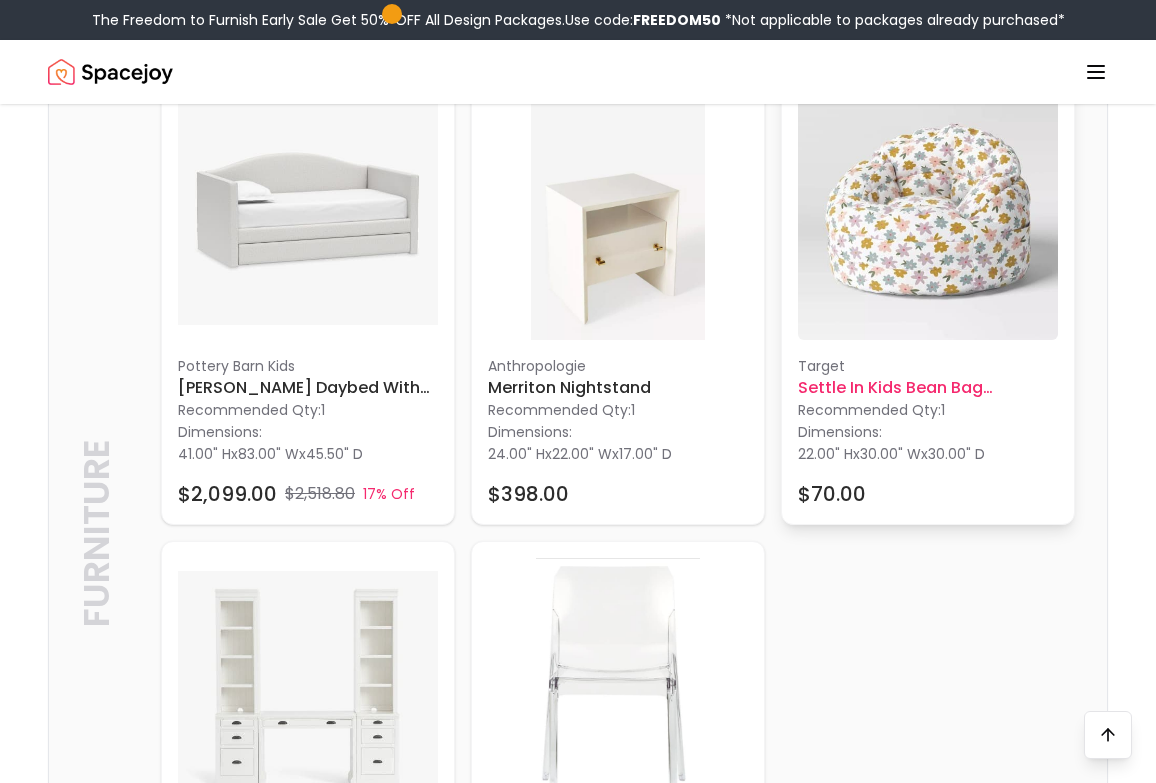 scroll, scrollTop: 2778, scrollLeft: 0, axis: vertical 